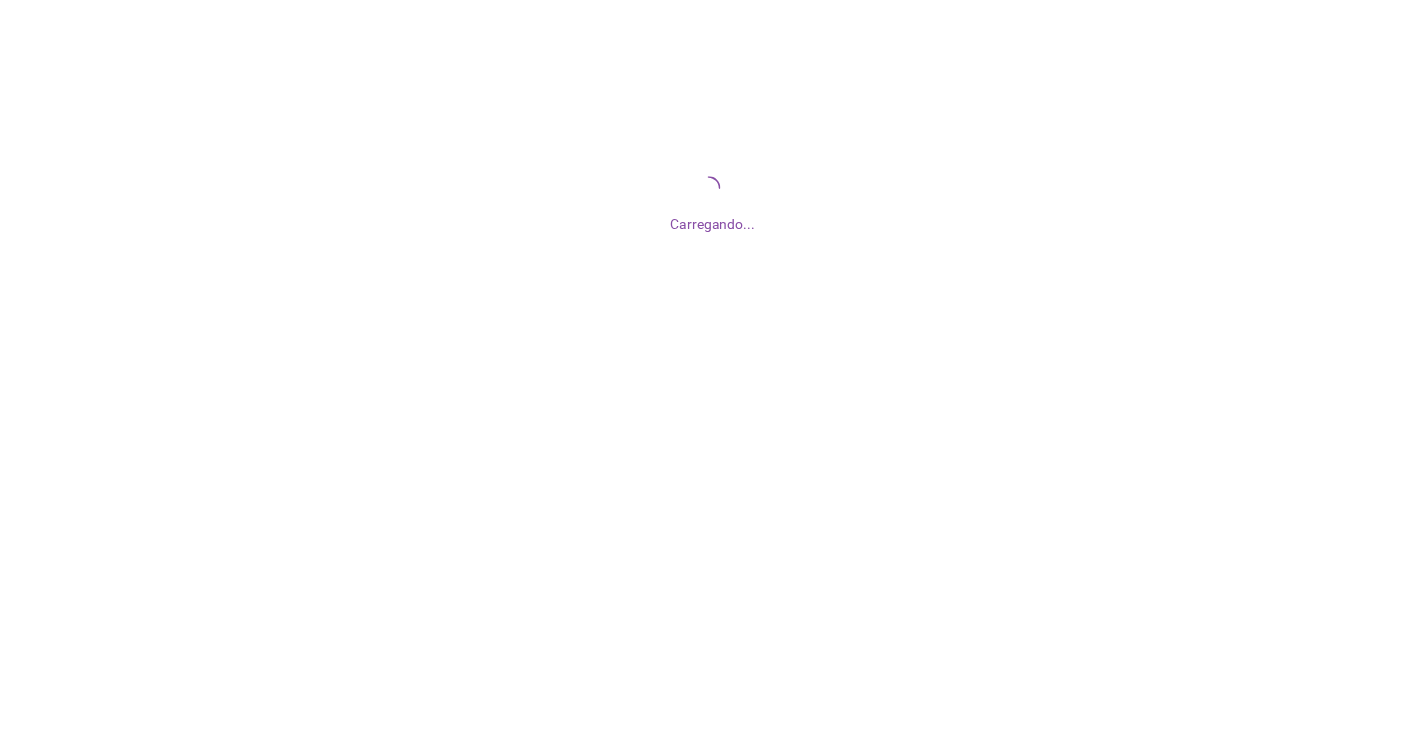 scroll, scrollTop: 0, scrollLeft: 0, axis: both 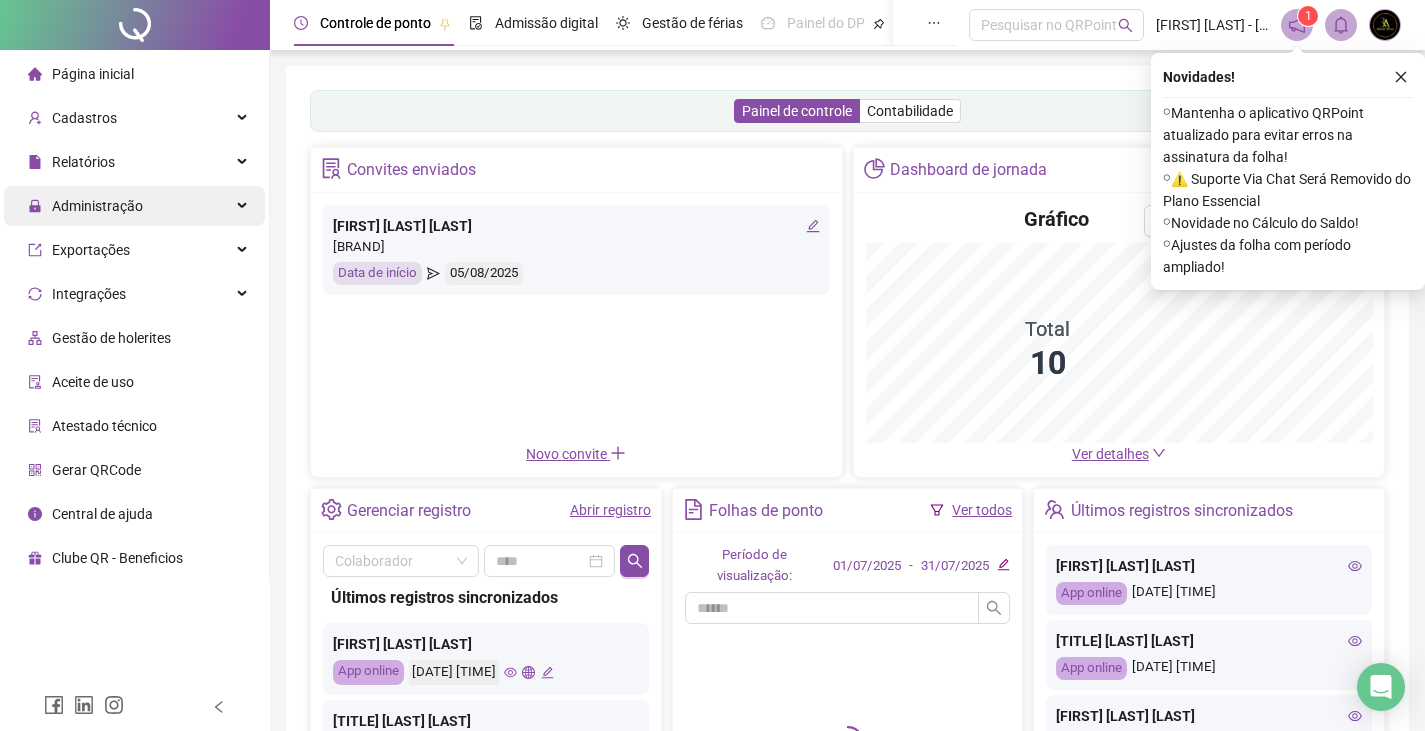 click on "Administração" at bounding box center [134, 206] 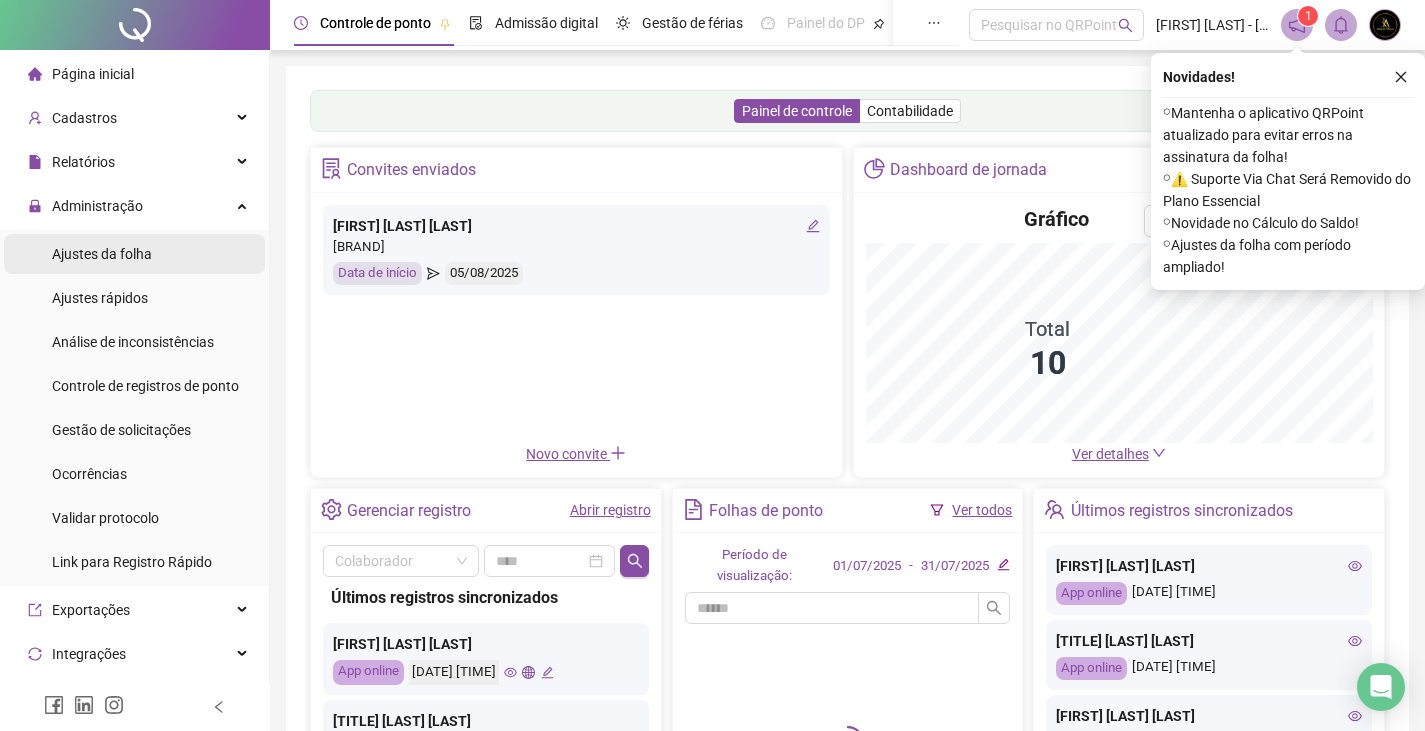 click on "Ajustes da folha" at bounding box center [134, 254] 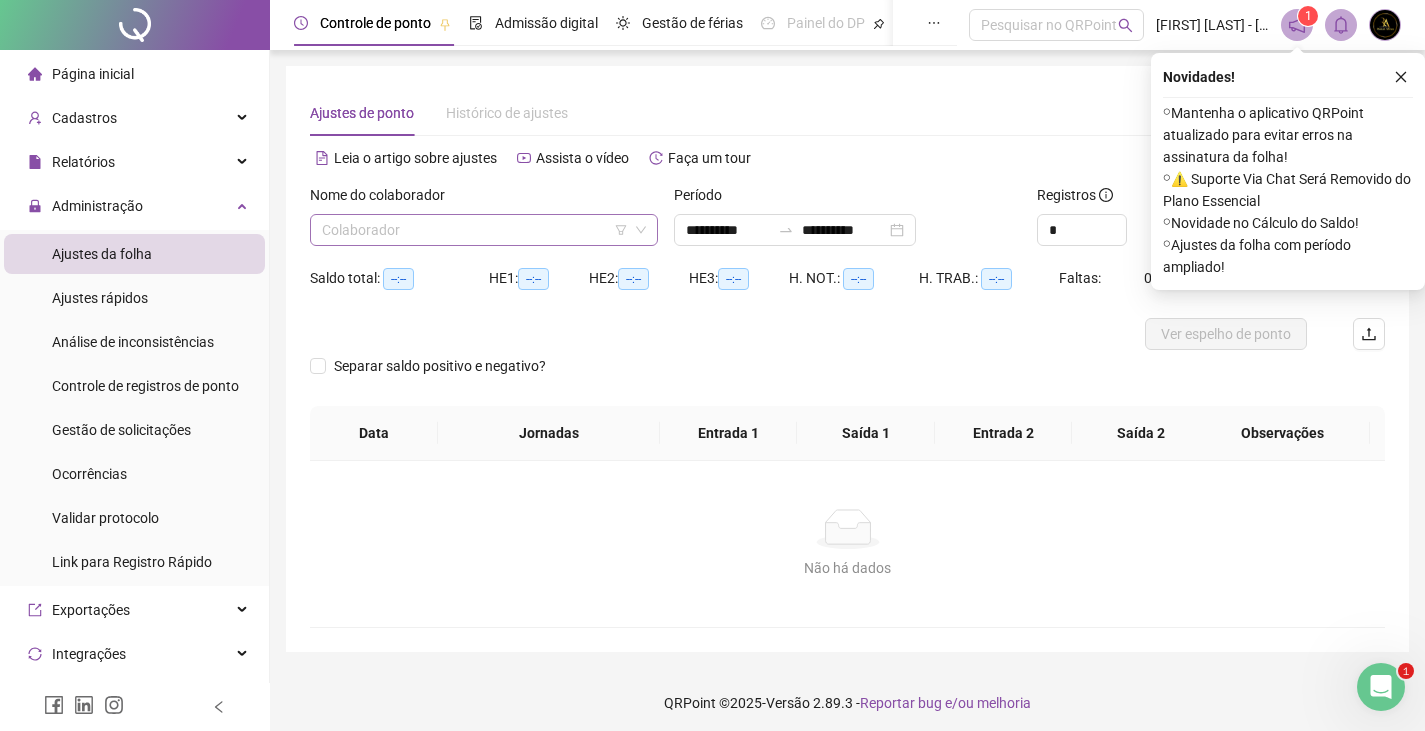 scroll, scrollTop: 0, scrollLeft: 0, axis: both 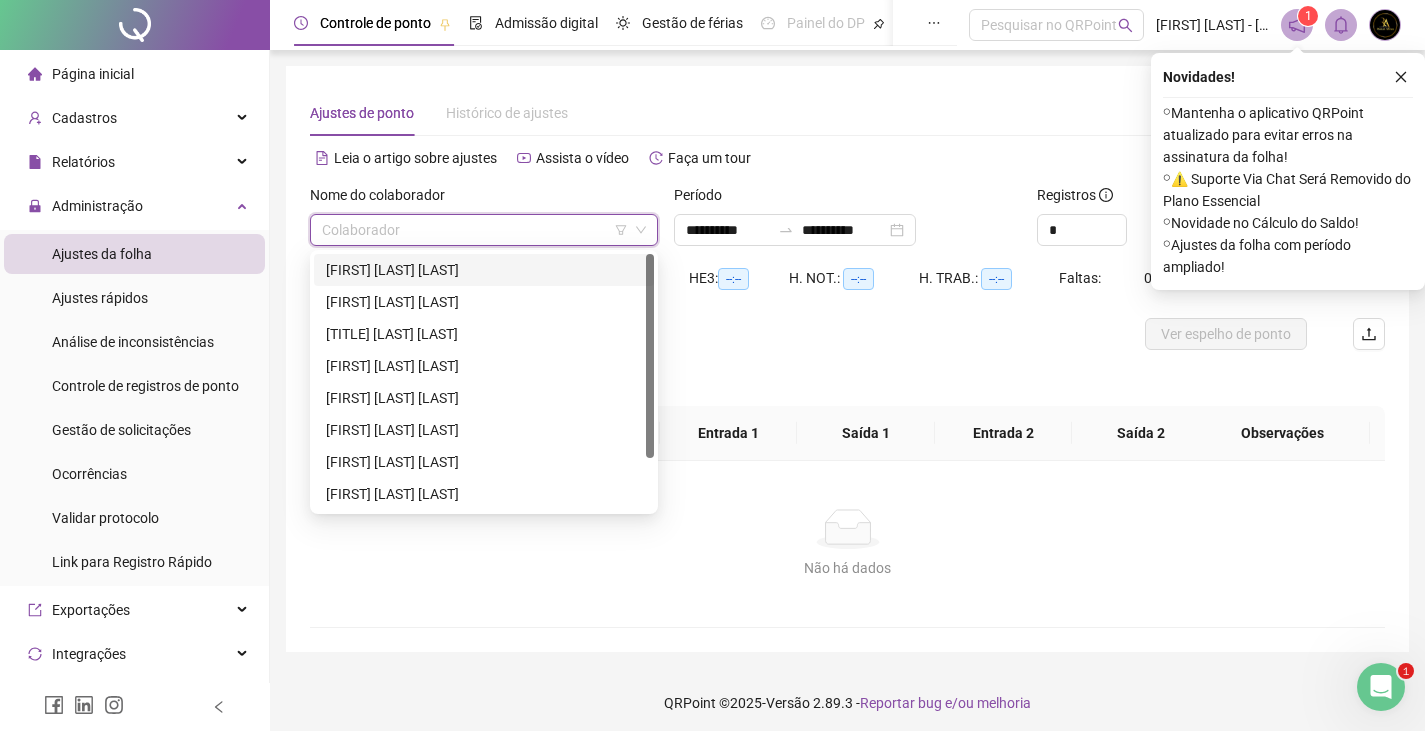 click on "[FIRST] [LAST] [LAST]" at bounding box center (484, 270) 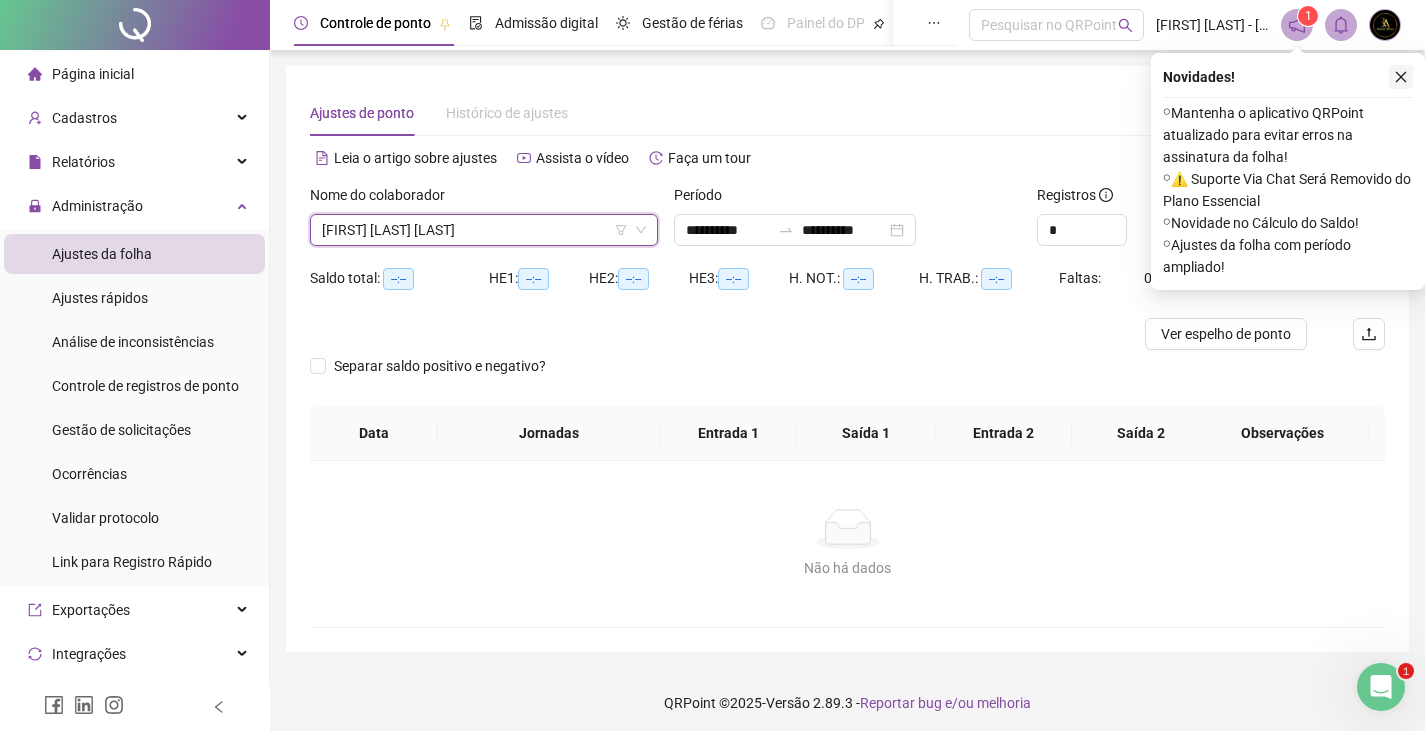 click 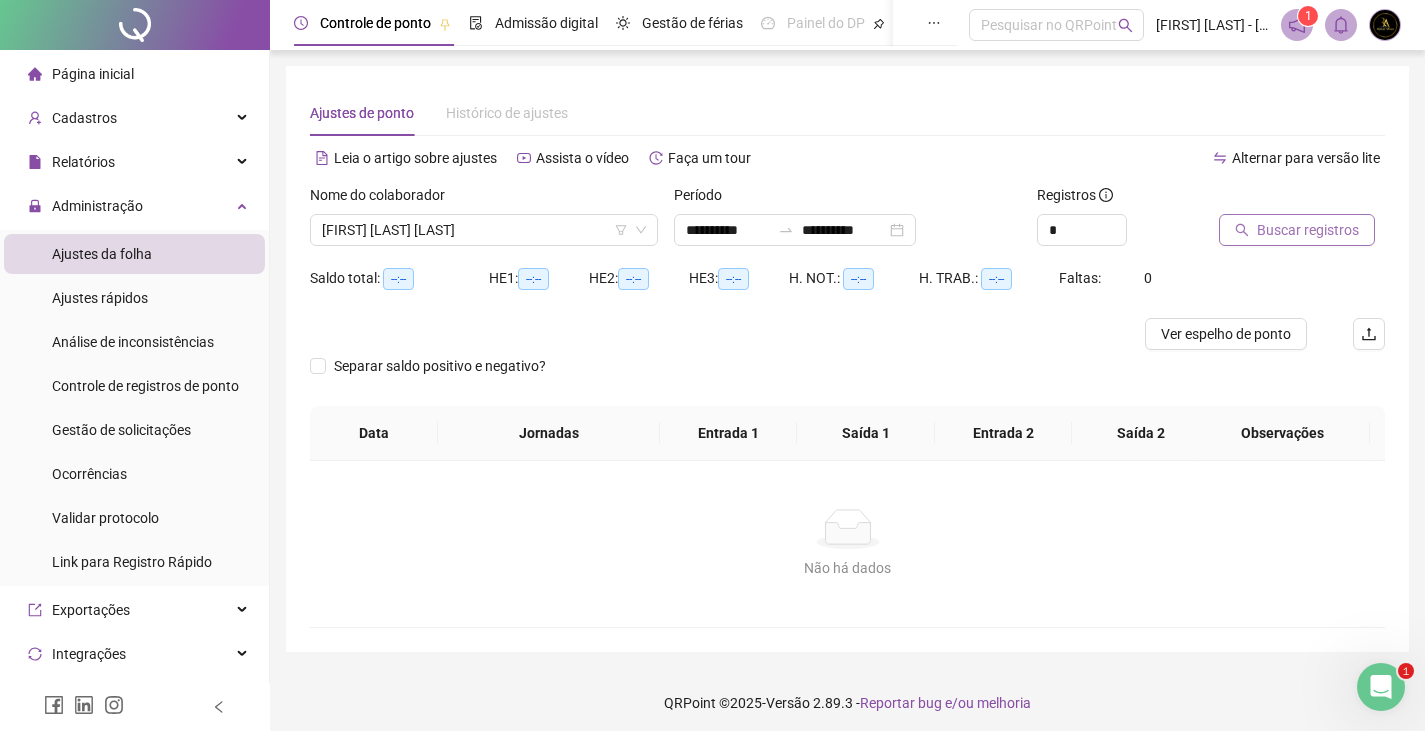 click on "Buscar registros" at bounding box center [1308, 230] 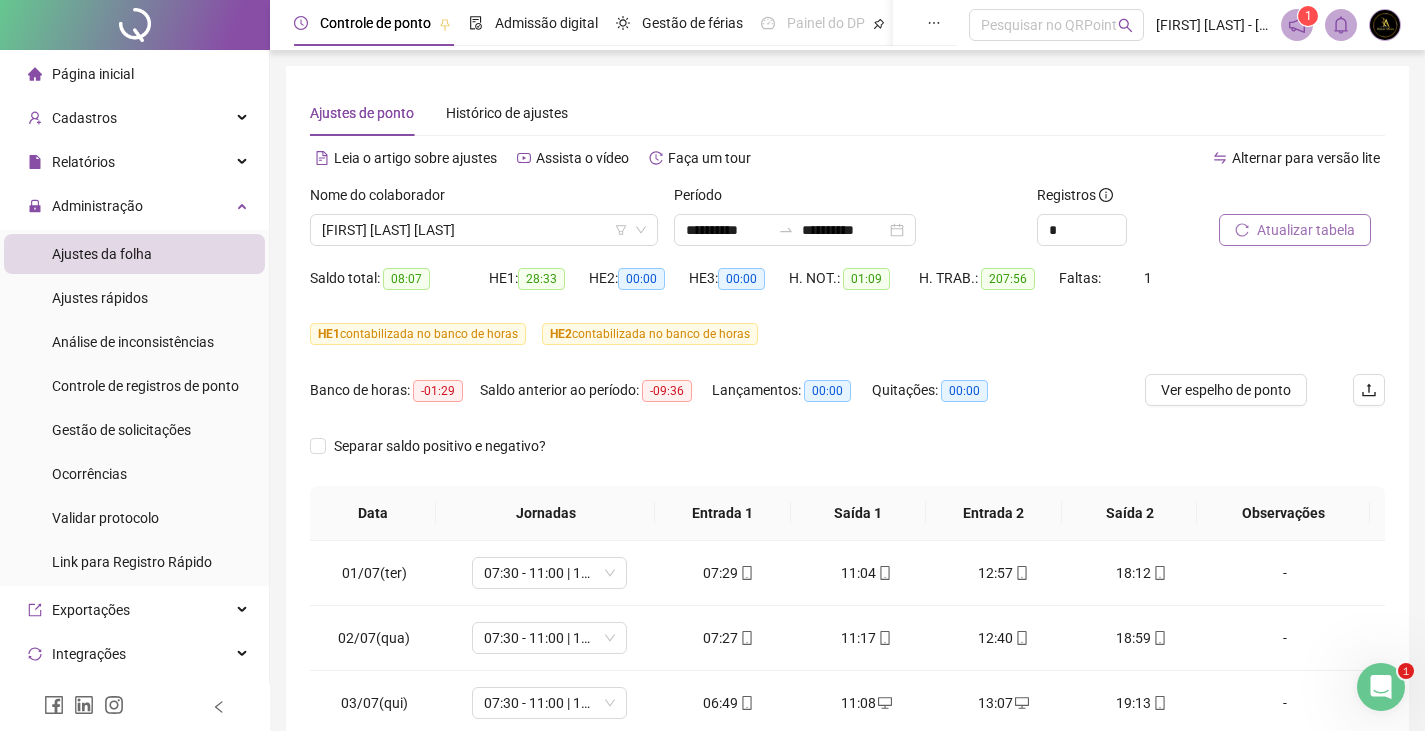 scroll, scrollTop: 347, scrollLeft: 0, axis: vertical 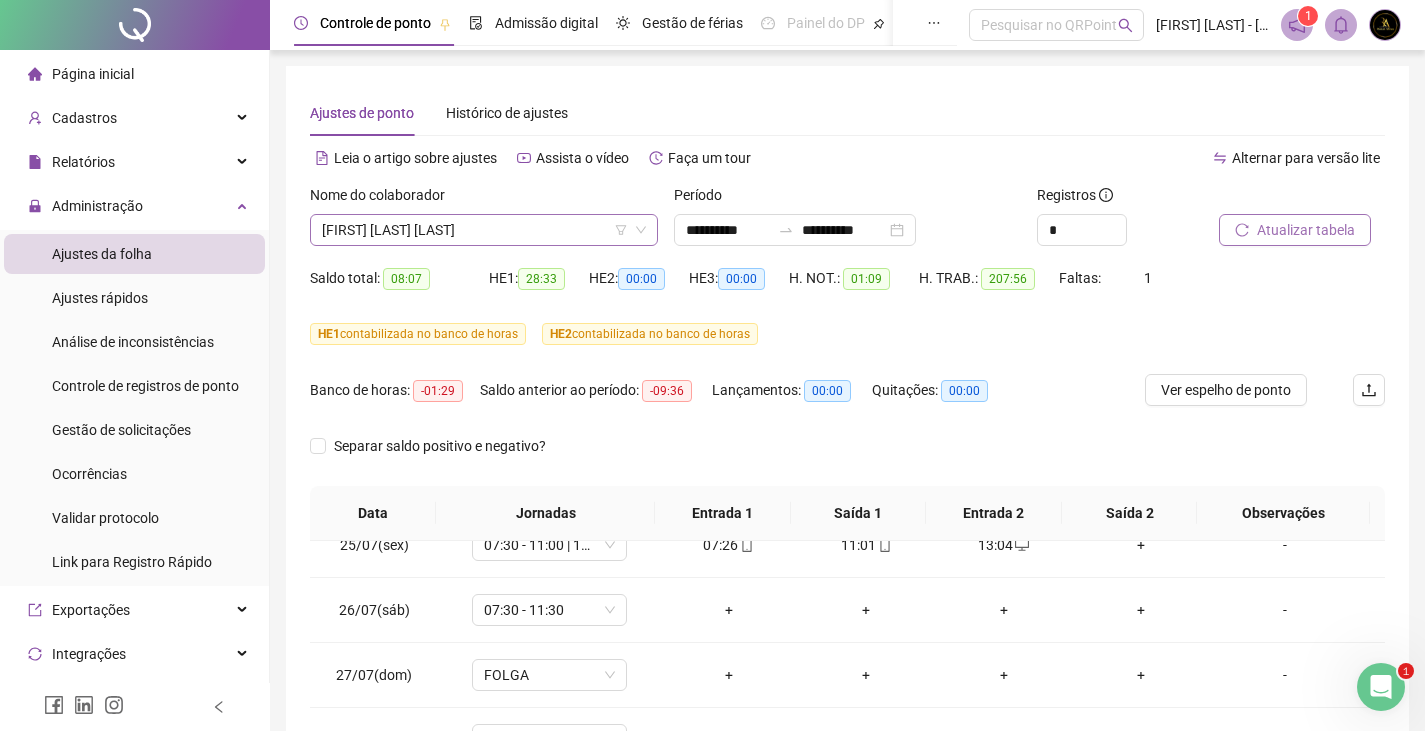 click on "[FIRST] [LAST] [LAST]" at bounding box center (484, 230) 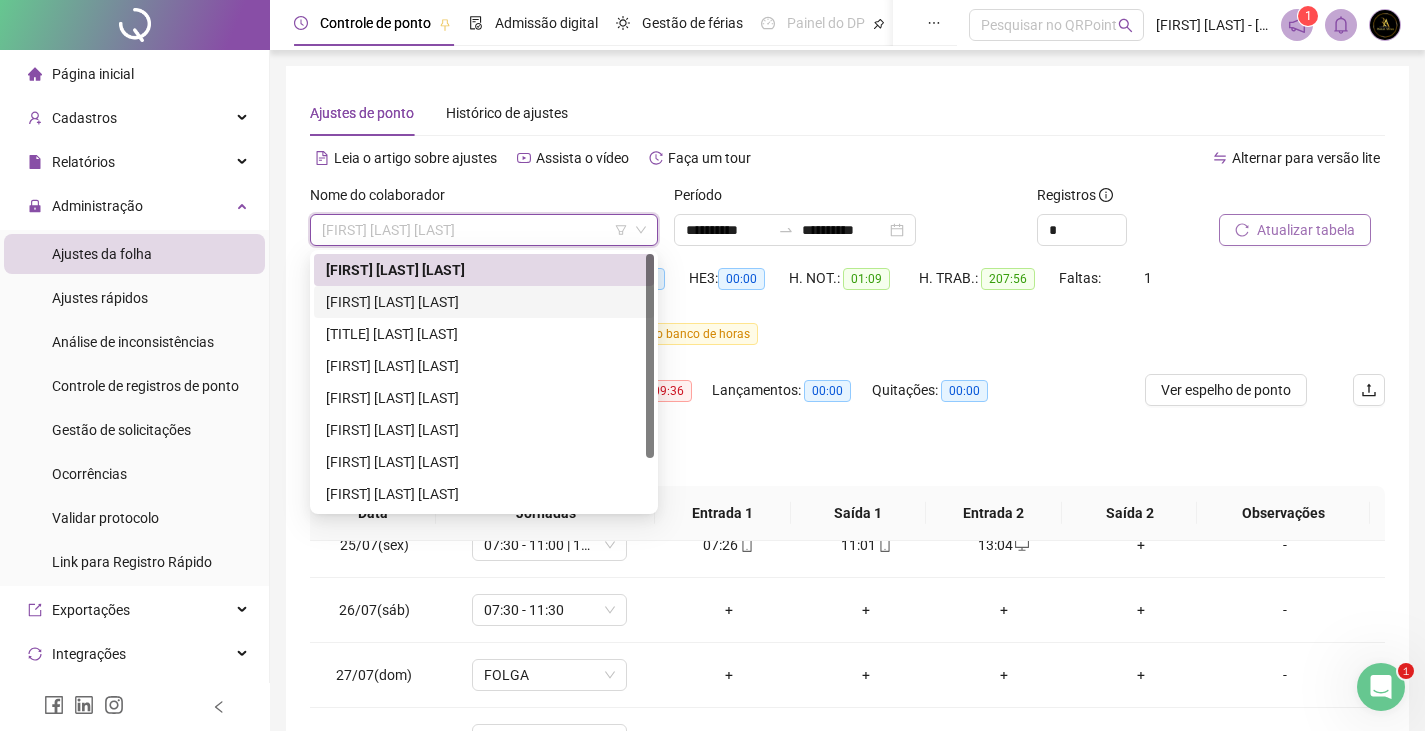 click on "[FIRST] [LAST] [LAST]" at bounding box center (484, 302) 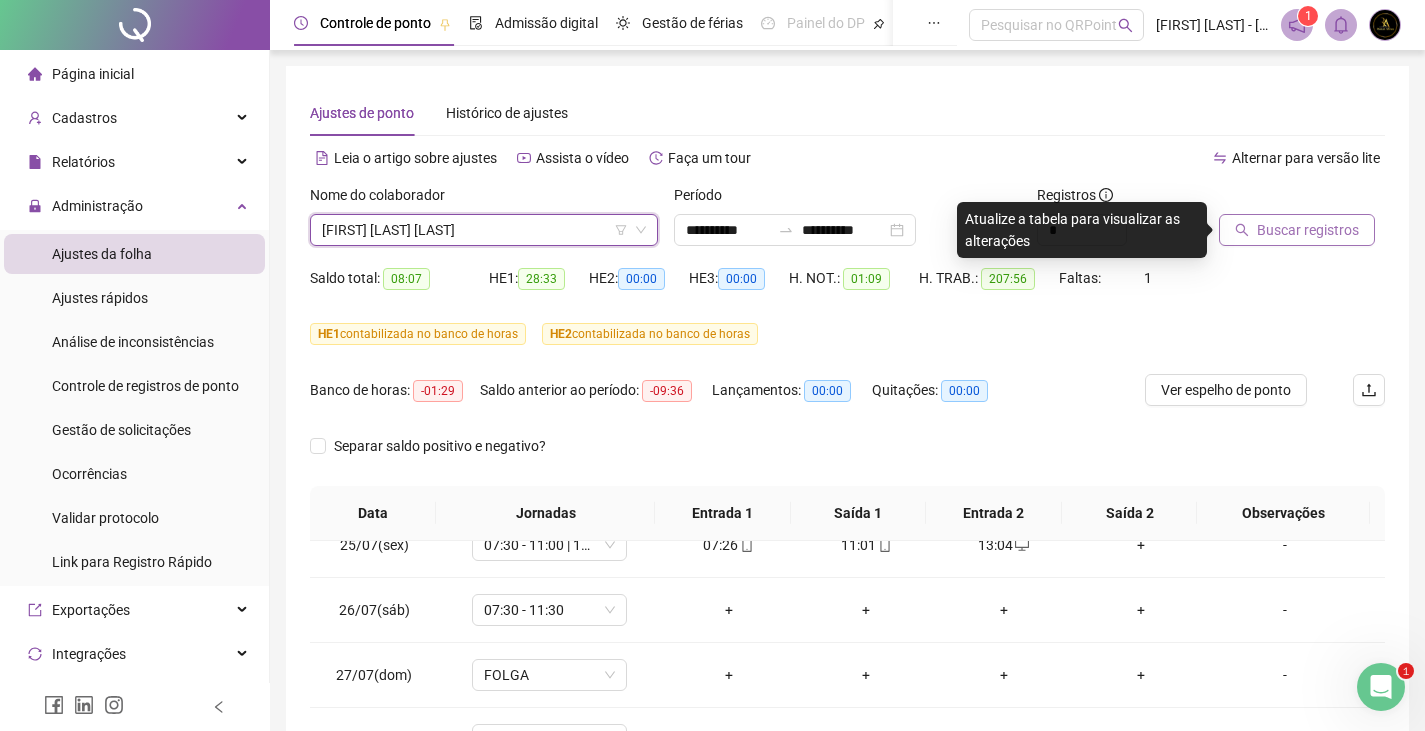 click 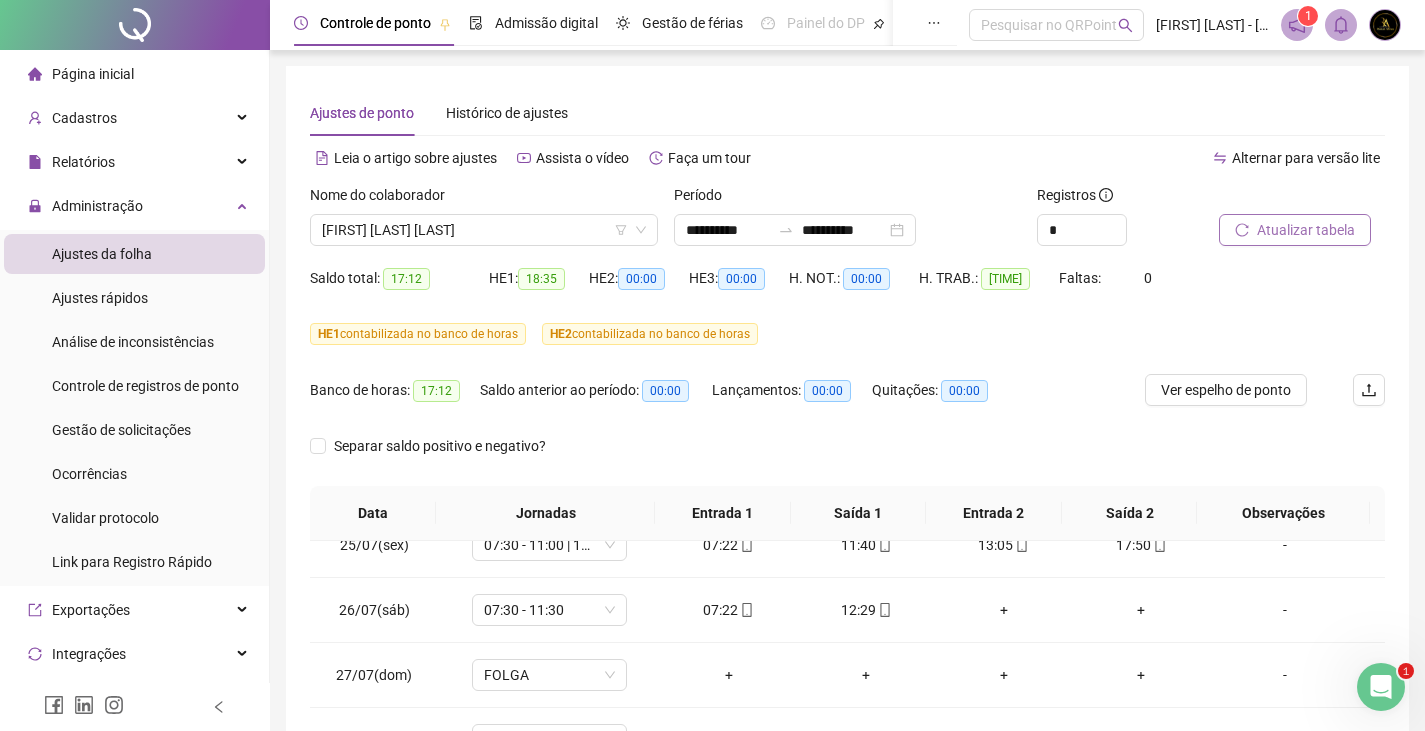 scroll, scrollTop: 304, scrollLeft: 0, axis: vertical 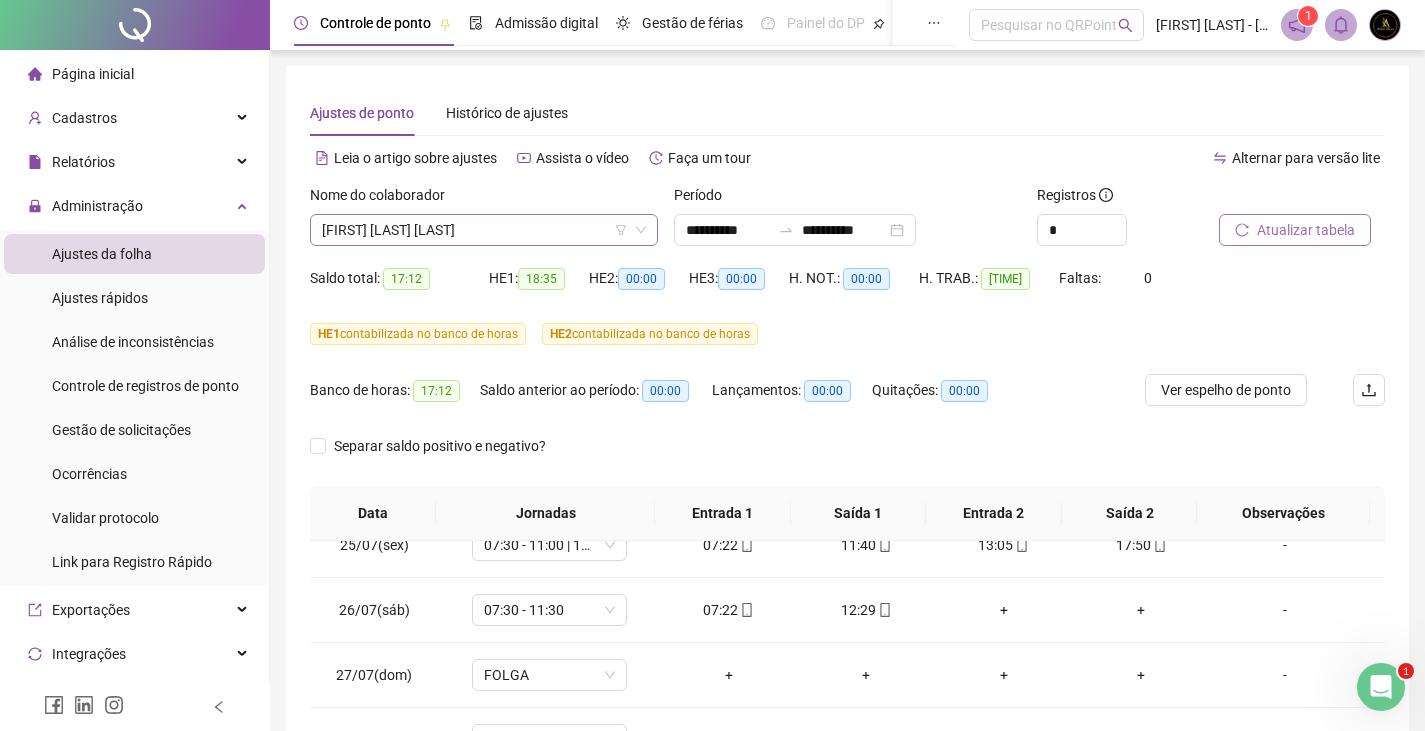 click on "[FIRST] [LAST] [LAST]" at bounding box center (484, 230) 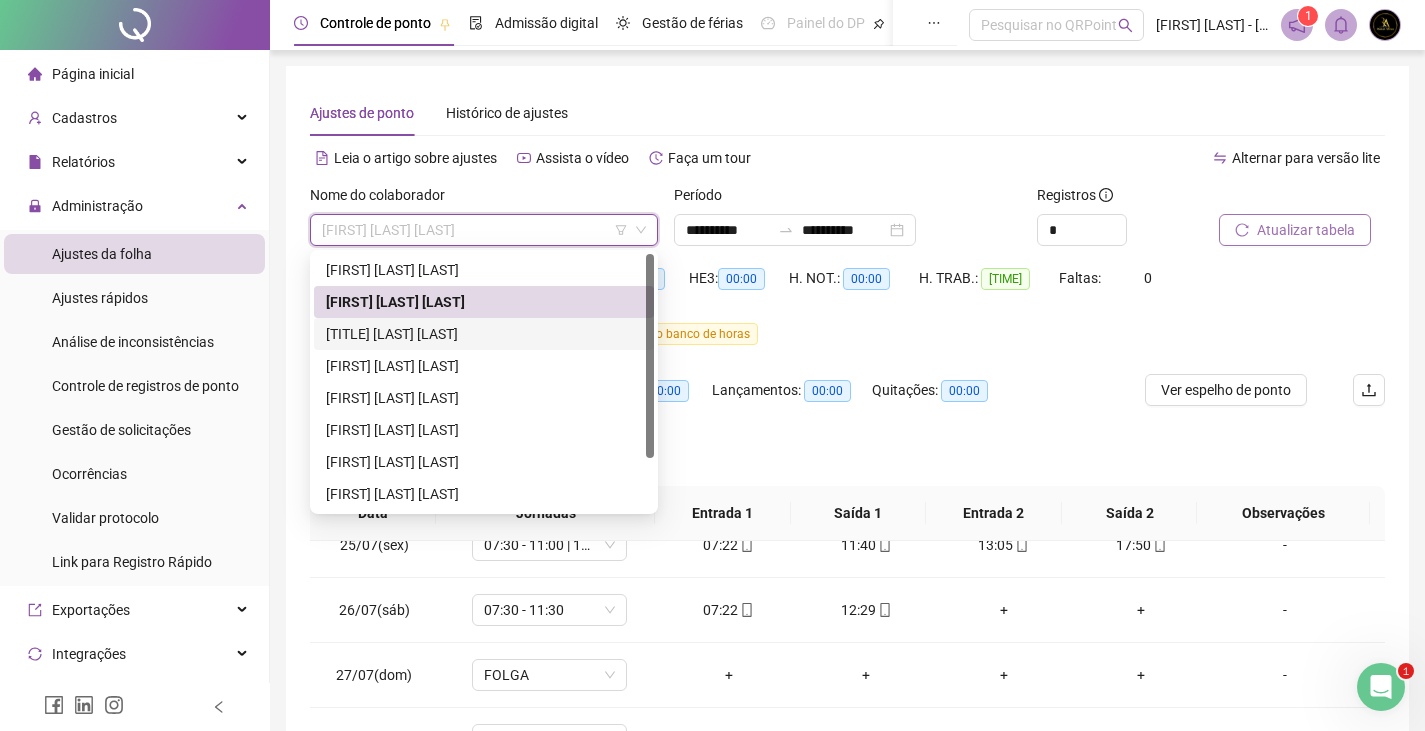 click on "[TITLE] [LAST] [LAST]" at bounding box center (484, 334) 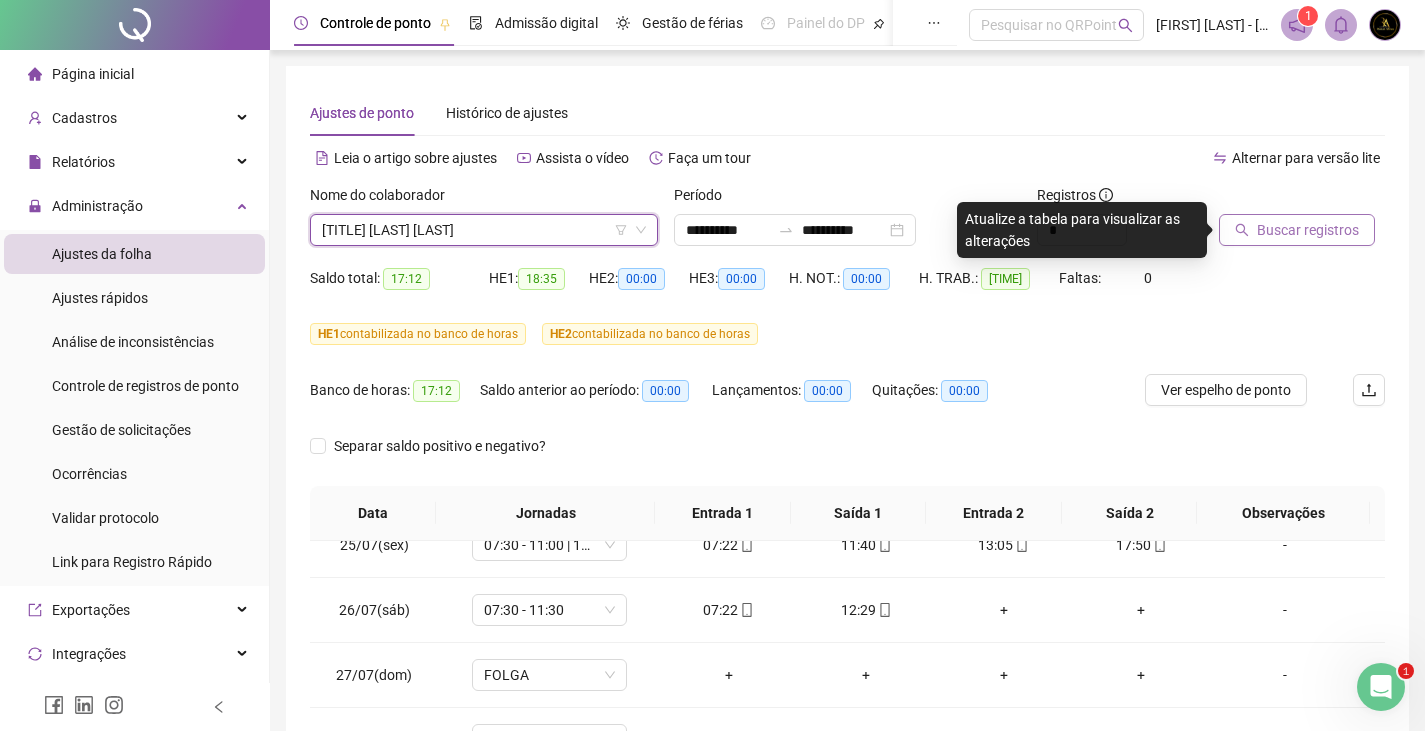 click 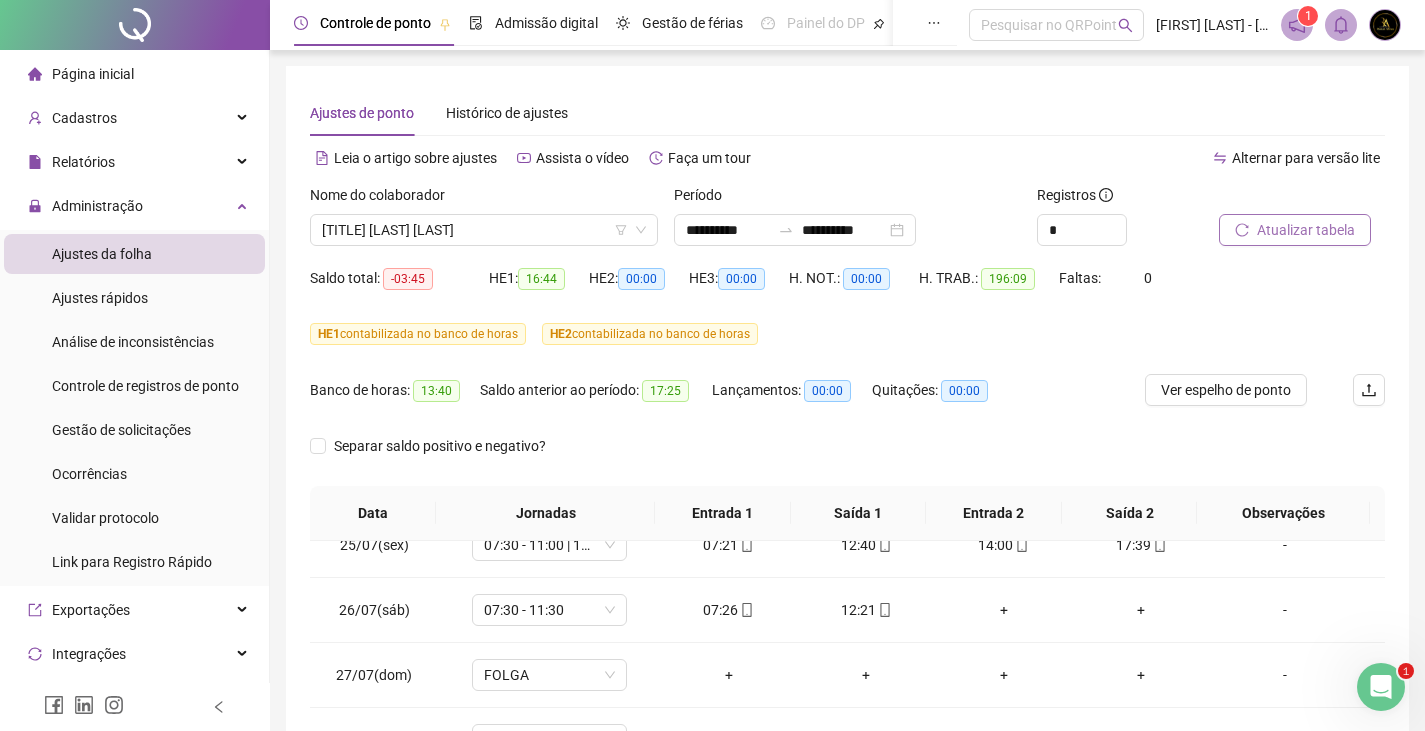 scroll, scrollTop: 347, scrollLeft: 0, axis: vertical 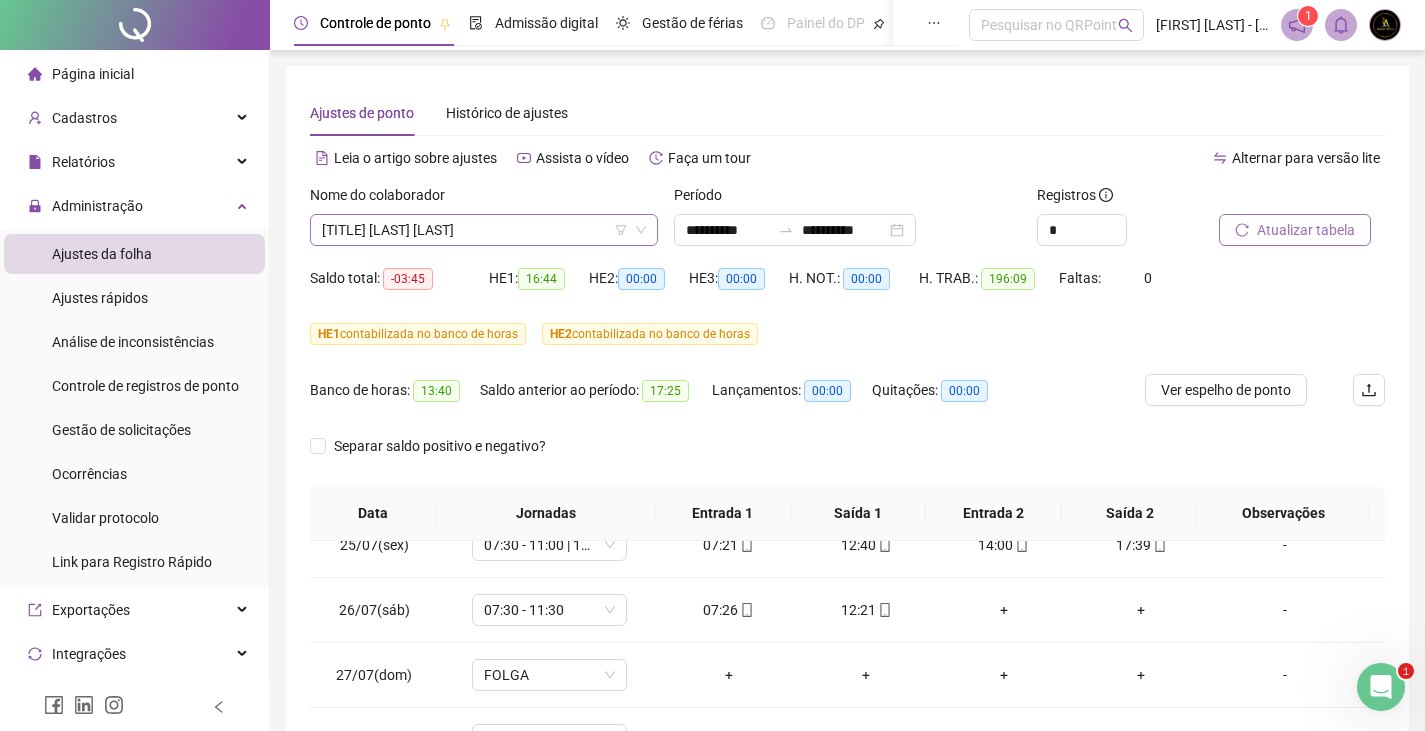 click on "[TITLE] [LAST] [LAST]" at bounding box center [484, 230] 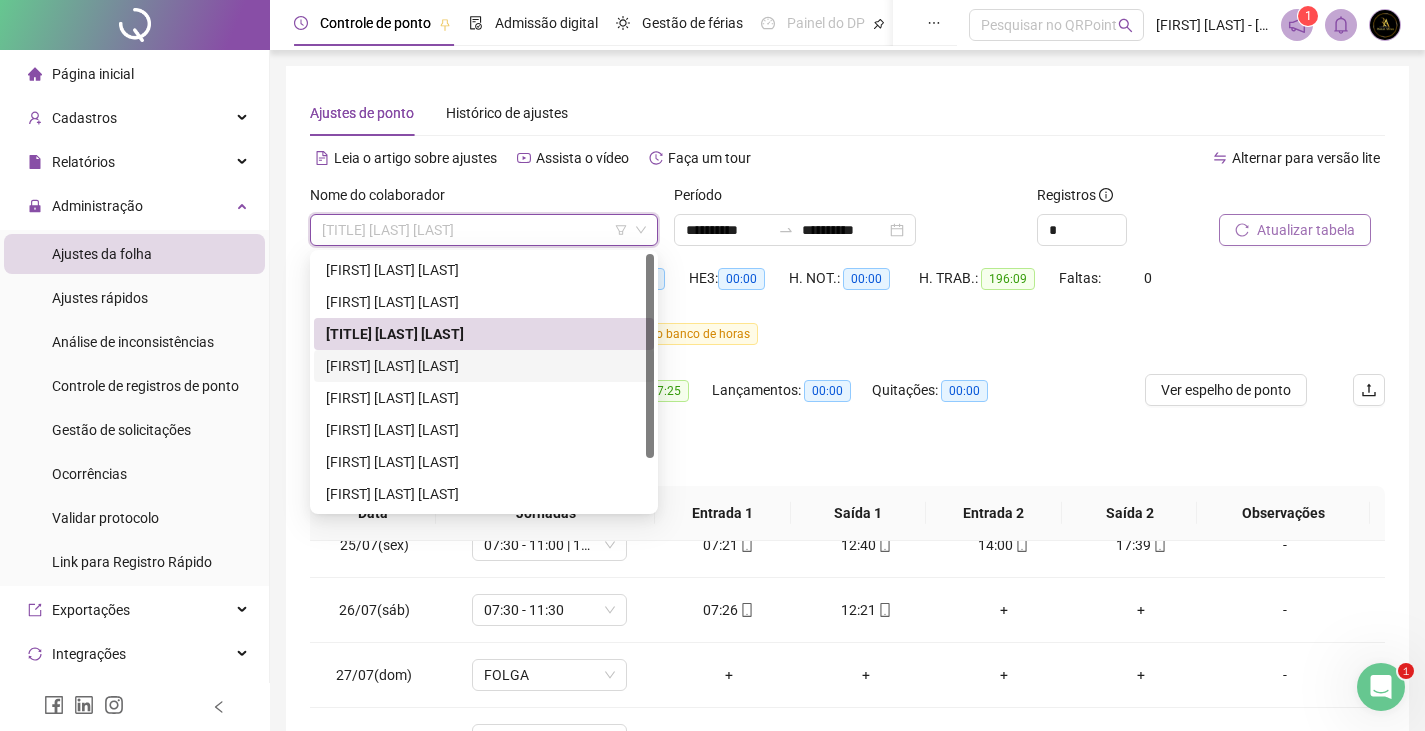 drag, startPoint x: 518, startPoint y: 364, endPoint x: 528, endPoint y: 362, distance: 10.198039 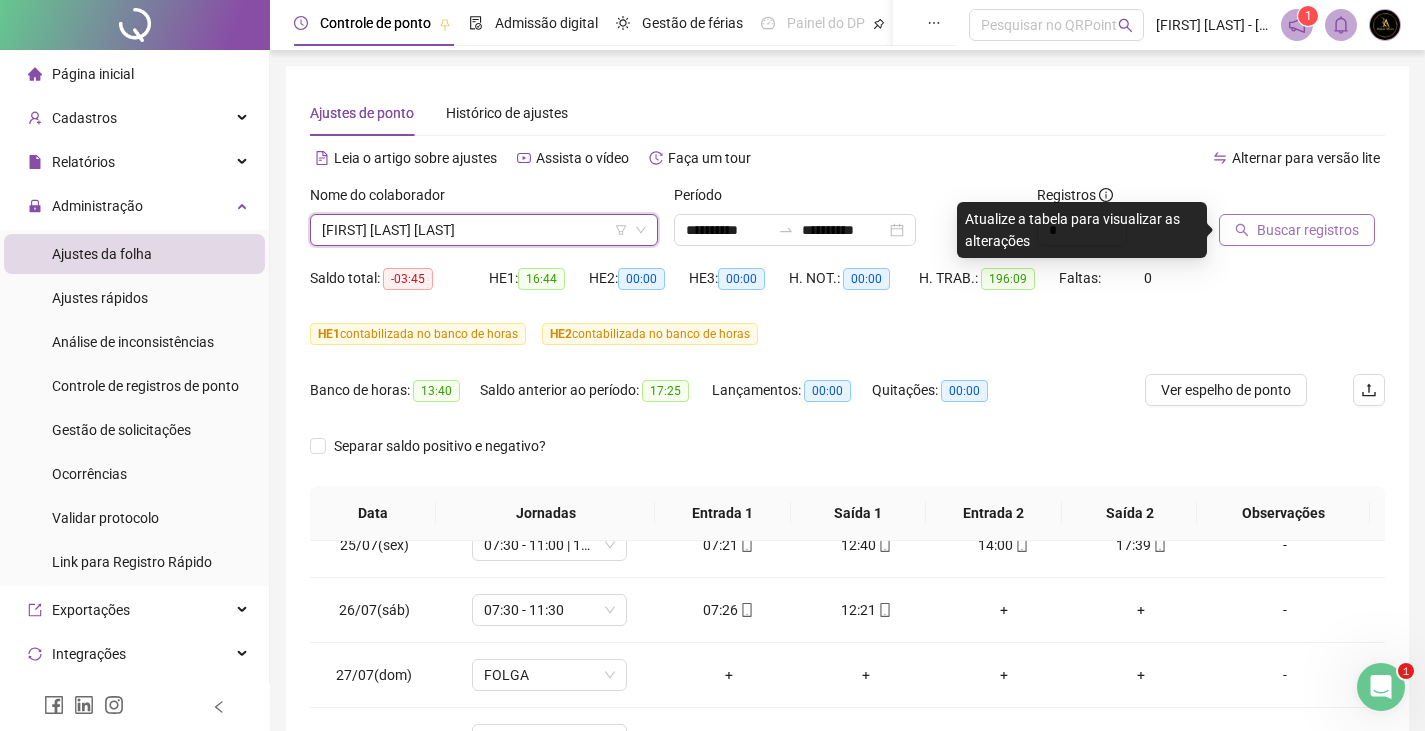 click on "Buscar registros" at bounding box center (1308, 230) 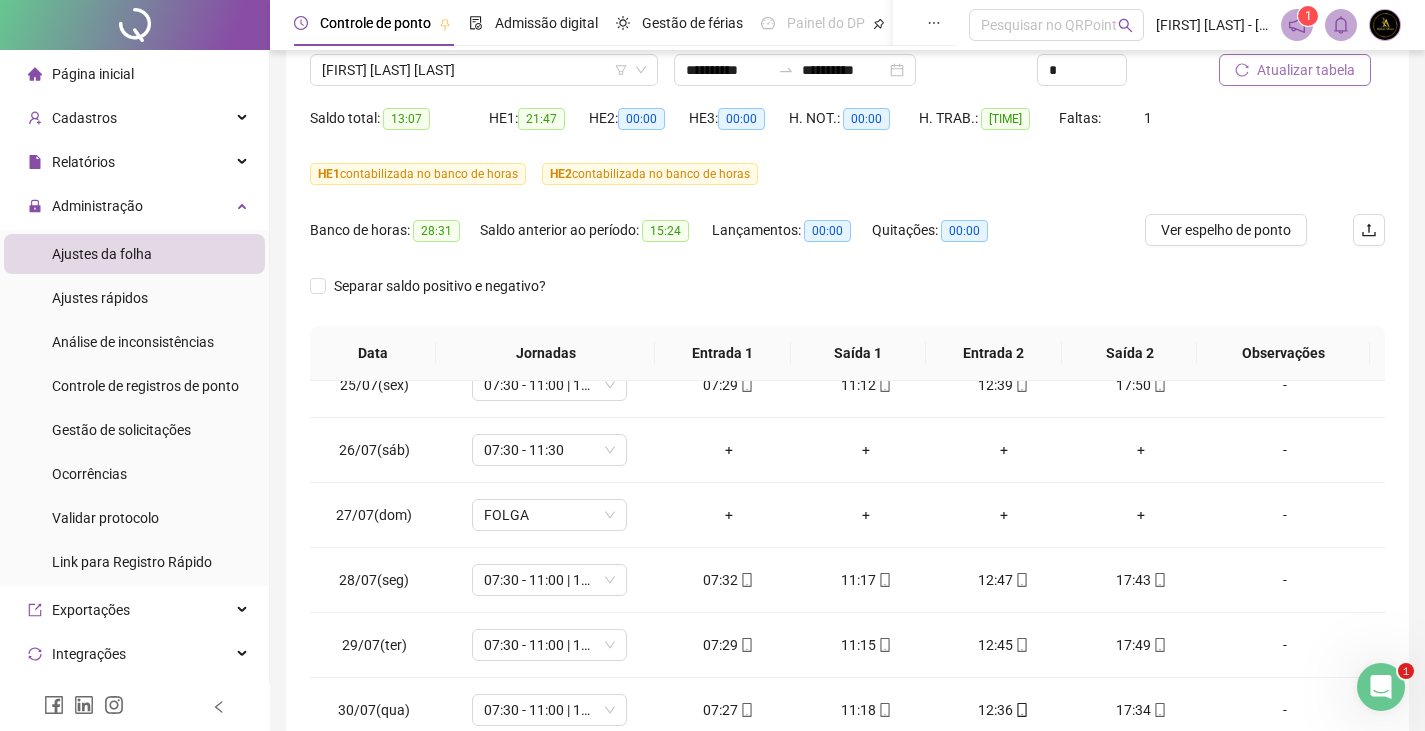 scroll, scrollTop: 347, scrollLeft: 0, axis: vertical 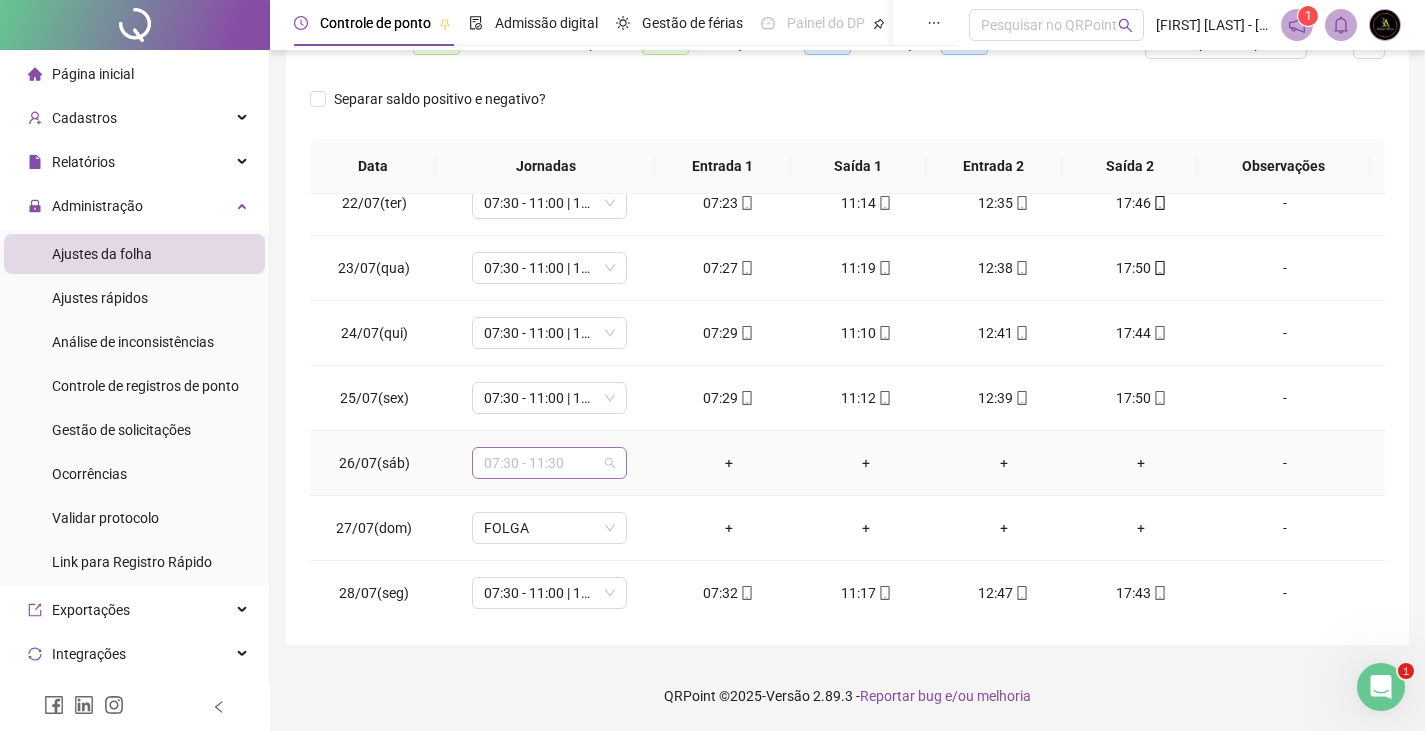 click on "07:30 - 11:30" at bounding box center [549, 463] 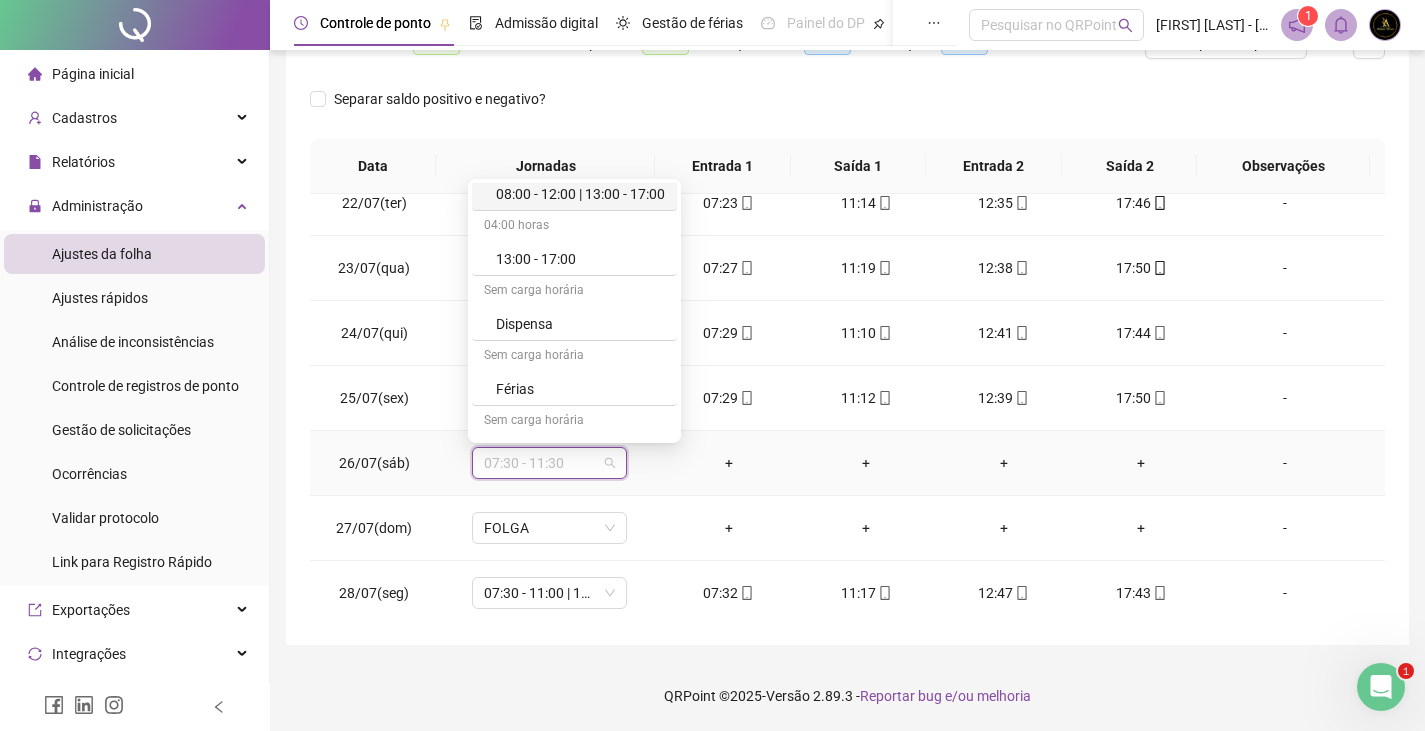 scroll, scrollTop: 524, scrollLeft: 0, axis: vertical 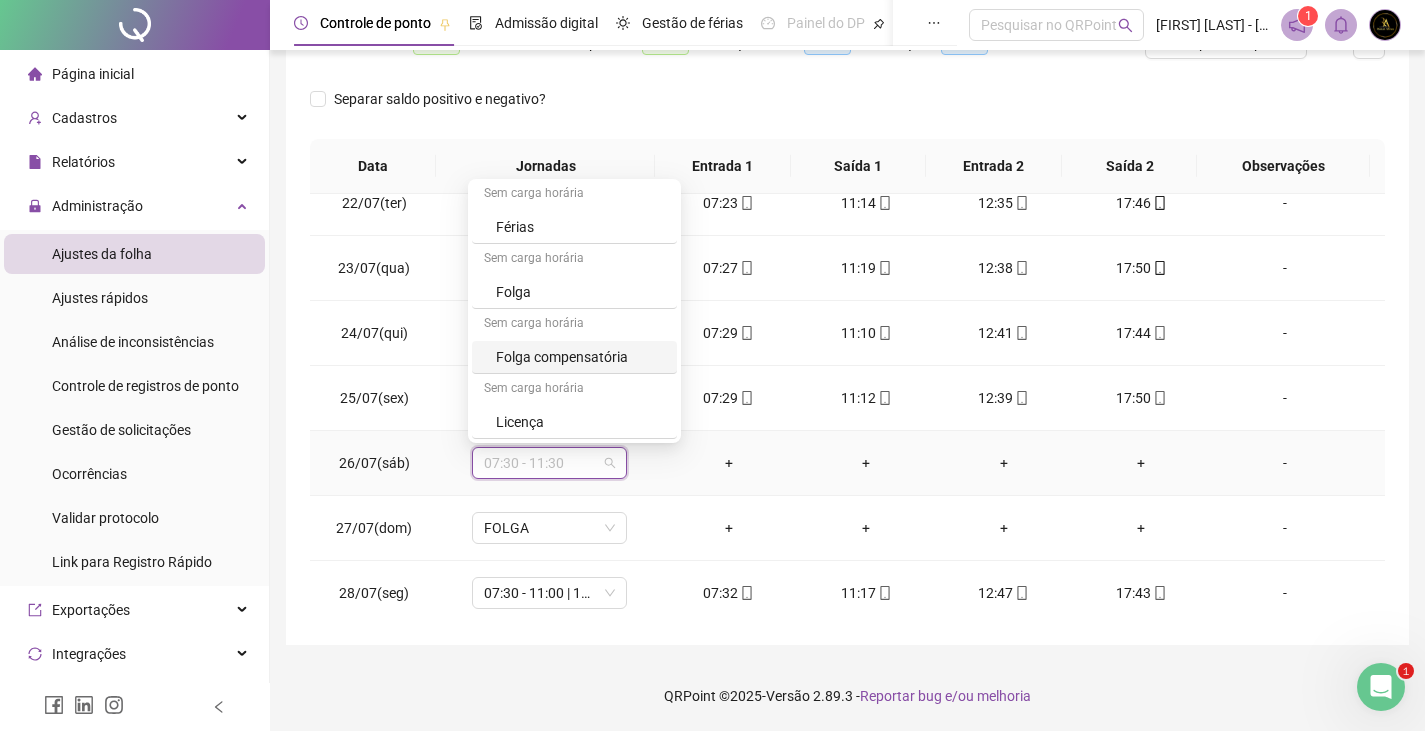 click on "Folga compensatória" at bounding box center (580, 357) 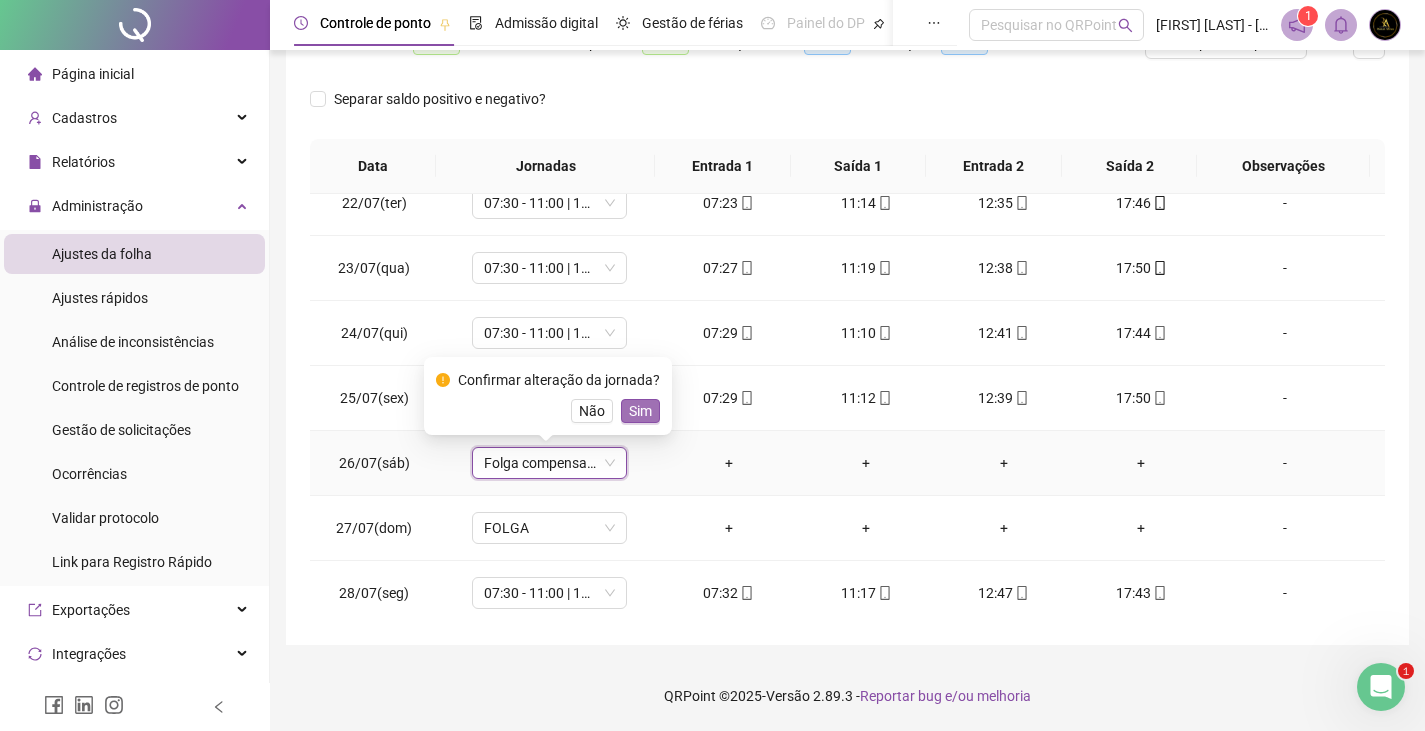 click on "Sim" at bounding box center [640, 411] 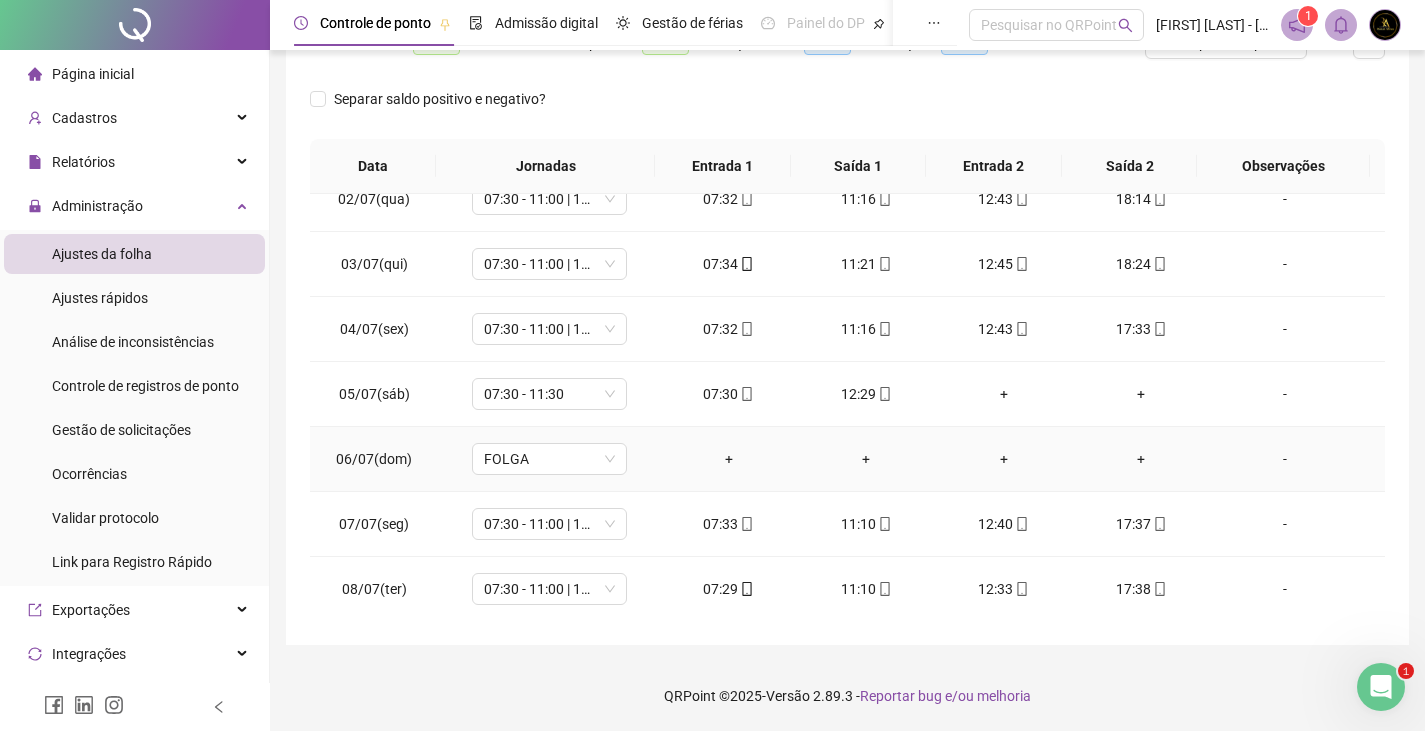 scroll, scrollTop: 0, scrollLeft: 0, axis: both 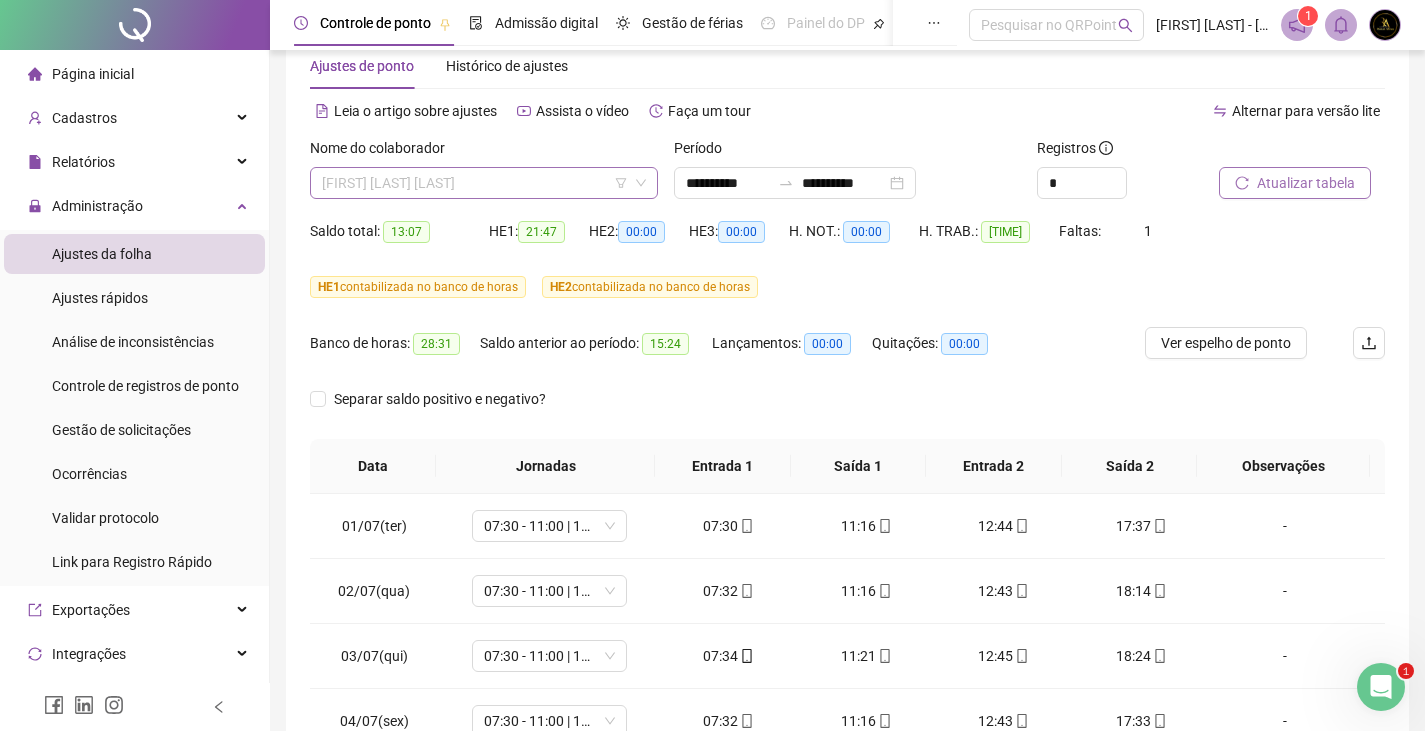 click on "[FIRST] [LAST] [LAST]" at bounding box center (484, 183) 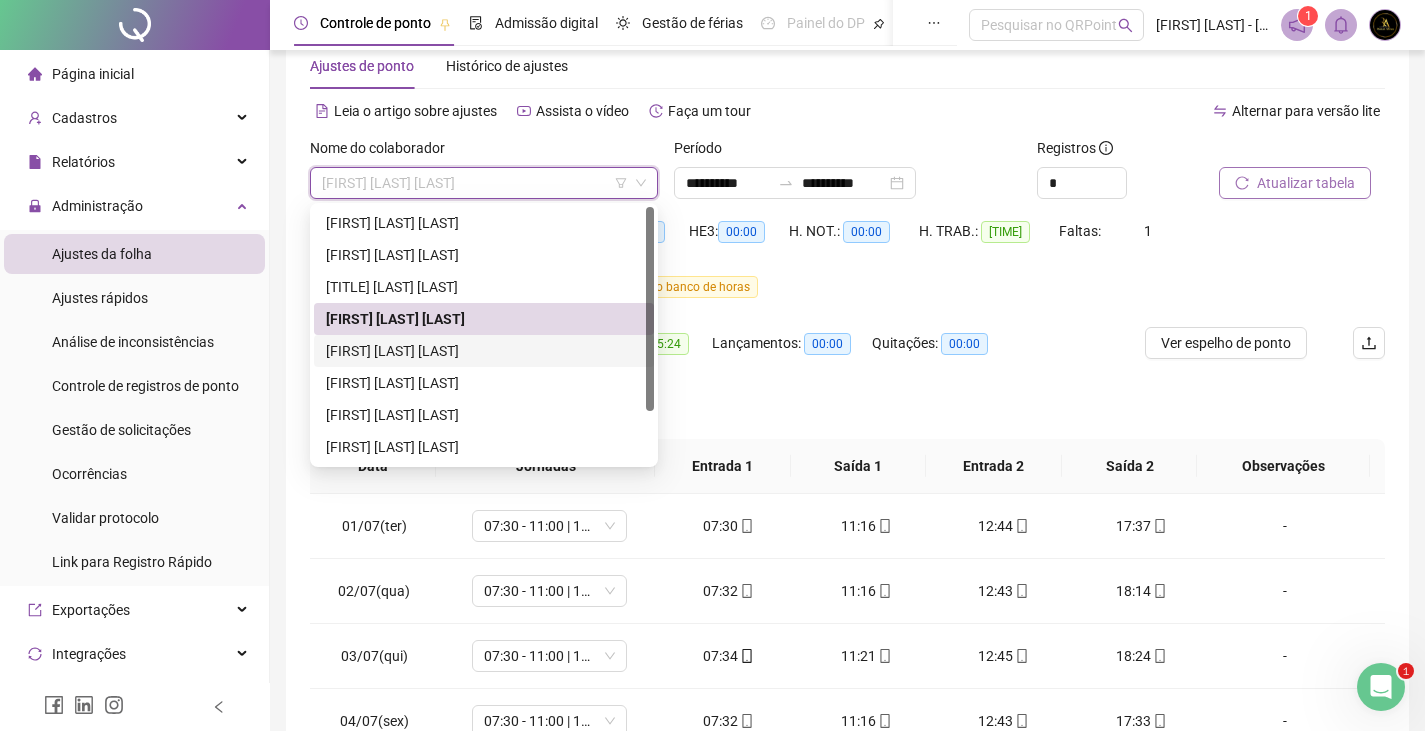 click on "[FIRST] [LAST] [LAST]" at bounding box center (484, 351) 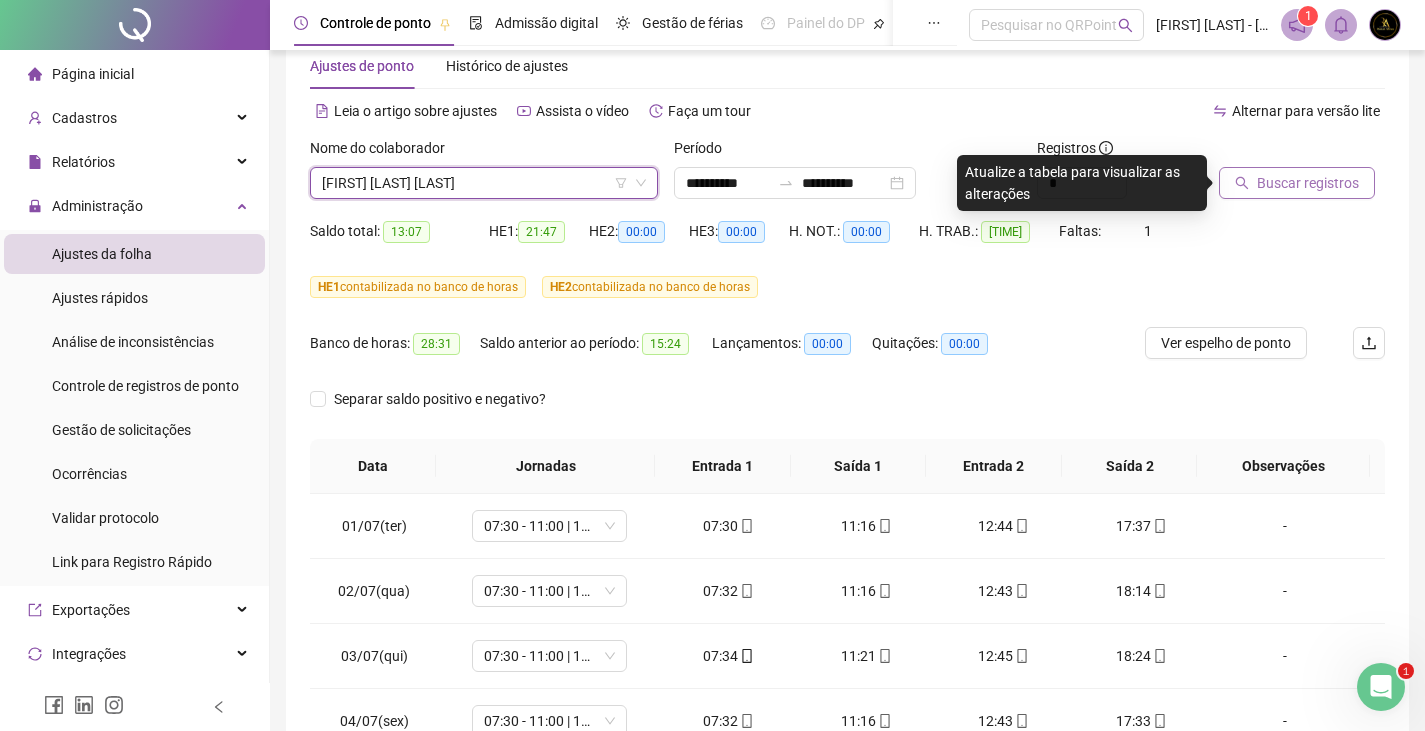 click on "Buscar registros" at bounding box center [1308, 183] 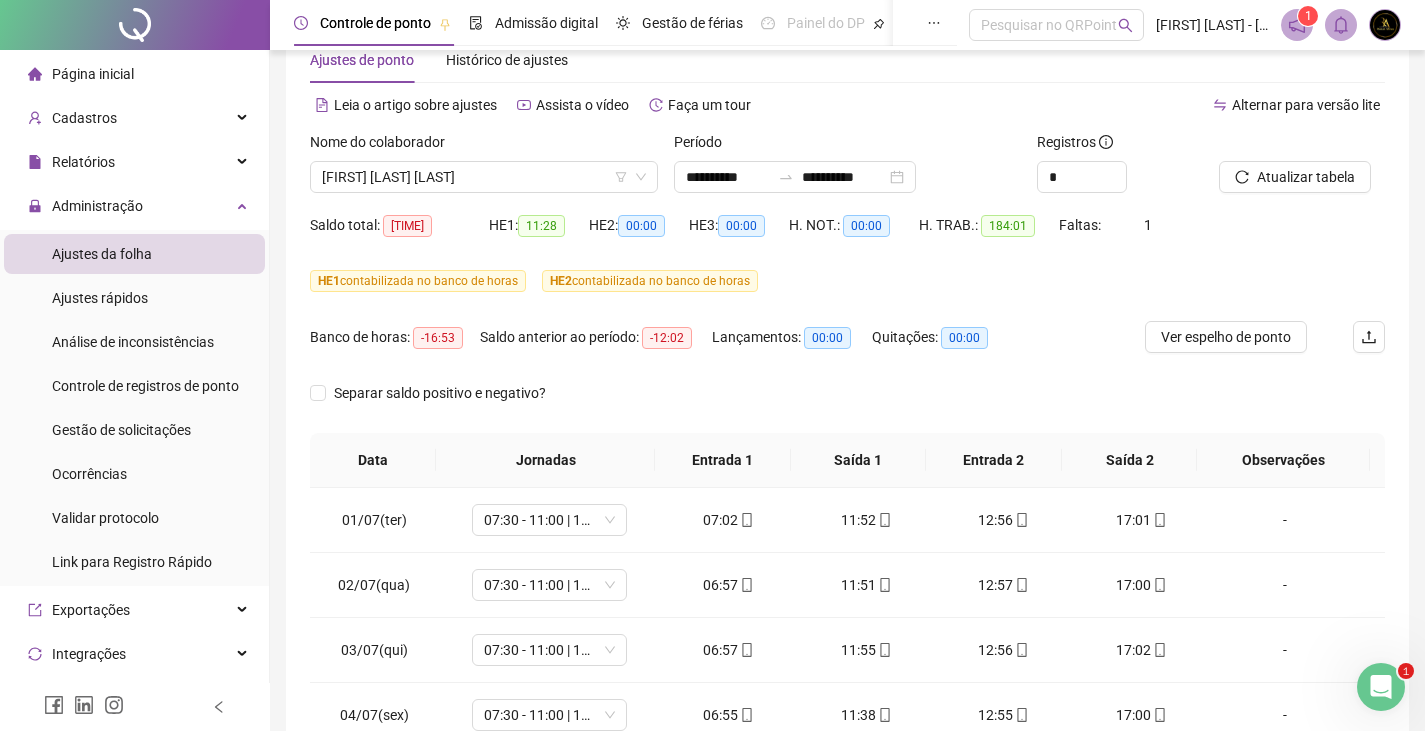 scroll, scrollTop: 347, scrollLeft: 0, axis: vertical 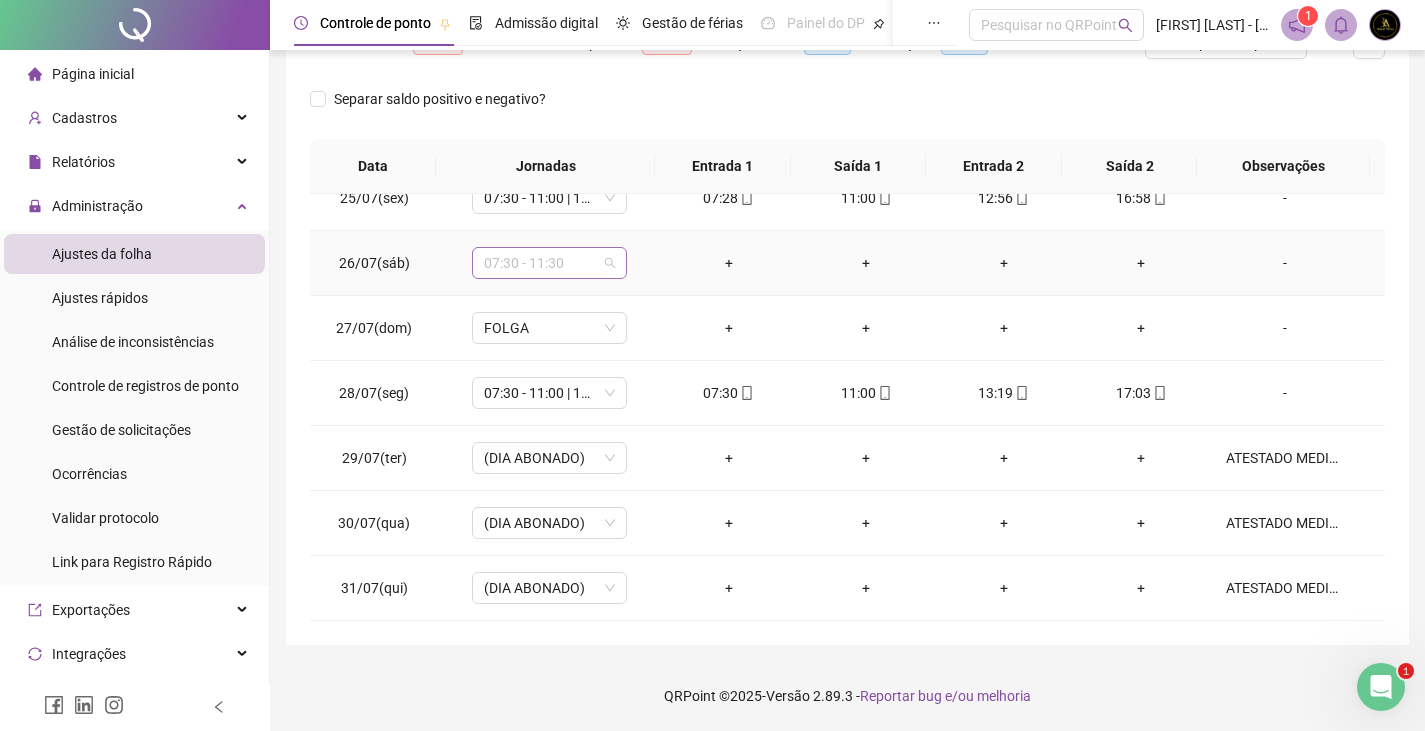 click on "07:30 - 11:30" at bounding box center (549, 263) 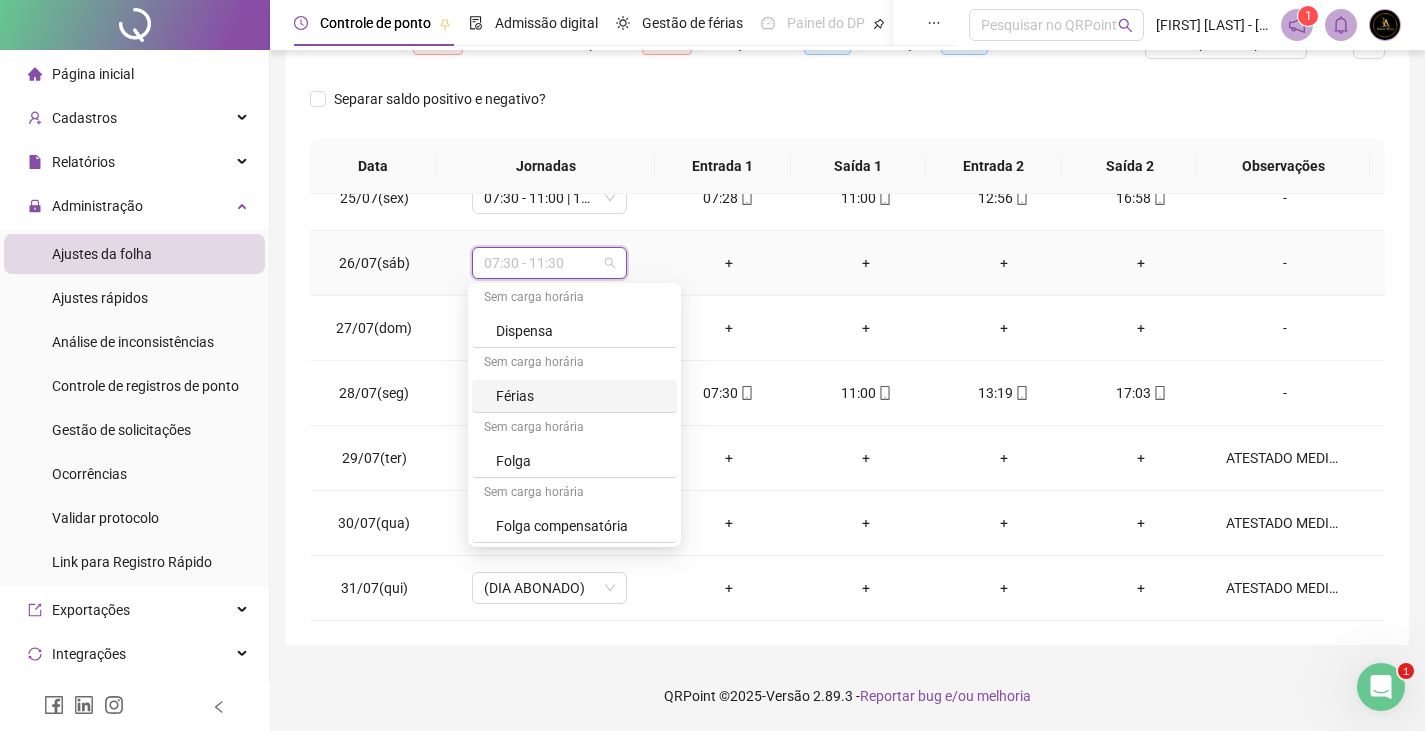 scroll, scrollTop: 524, scrollLeft: 0, axis: vertical 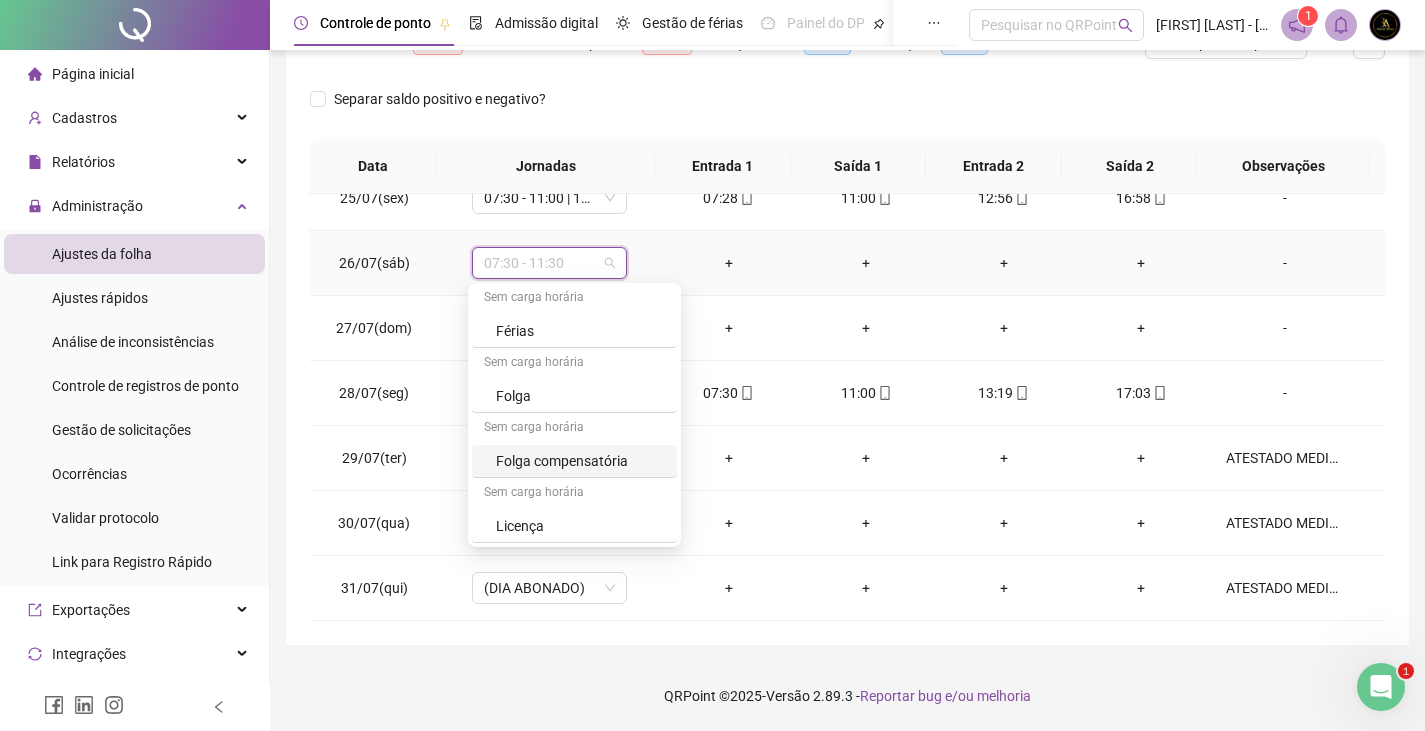 click on "Folga compensatória" at bounding box center (580, 461) 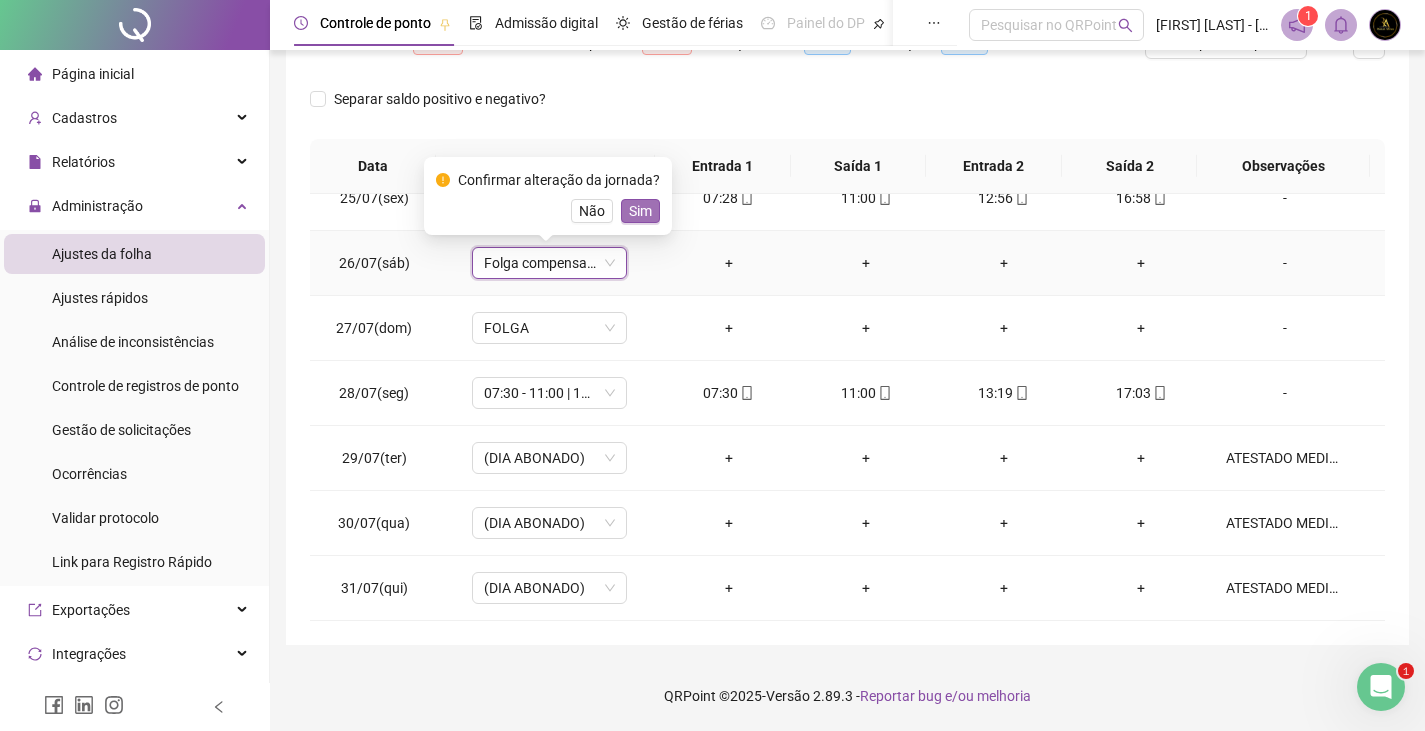 click on "Sim" at bounding box center [640, 211] 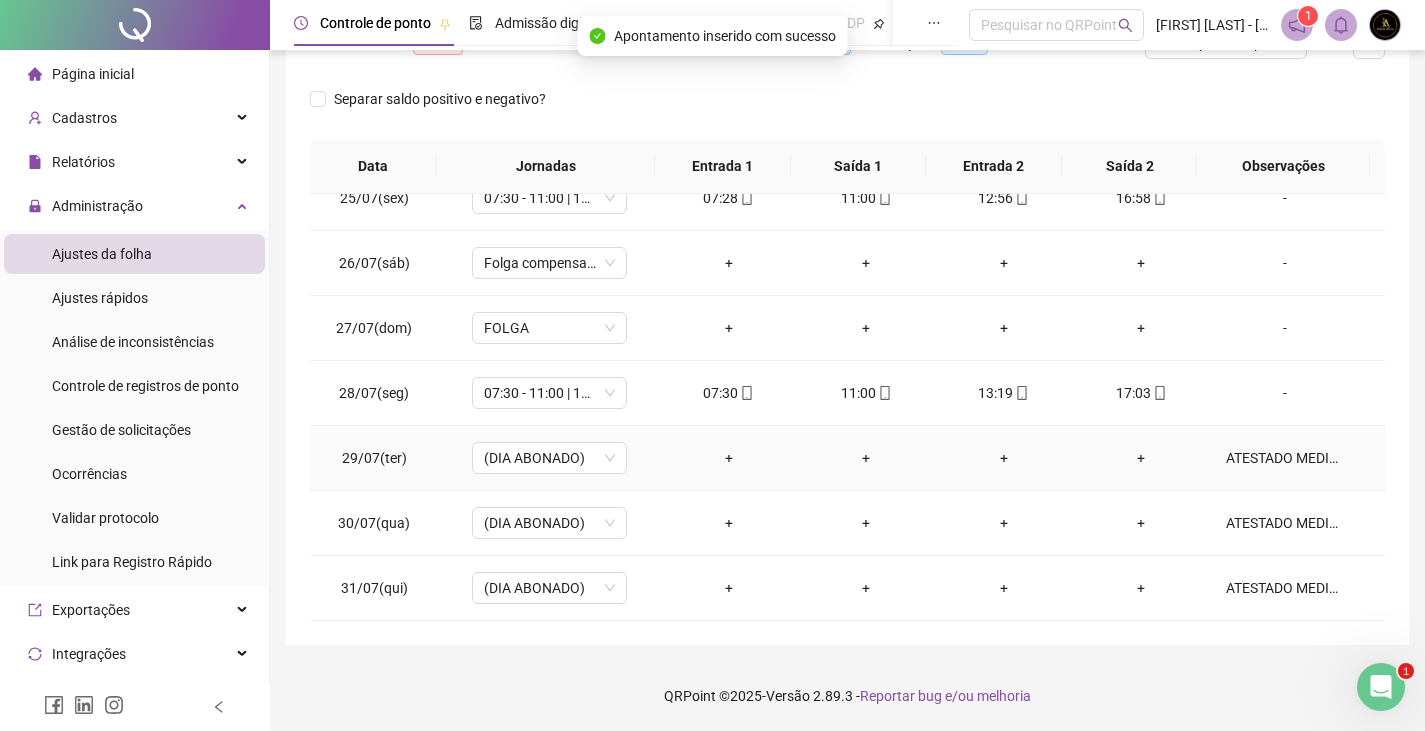 scroll, scrollTop: 1488, scrollLeft: 0, axis: vertical 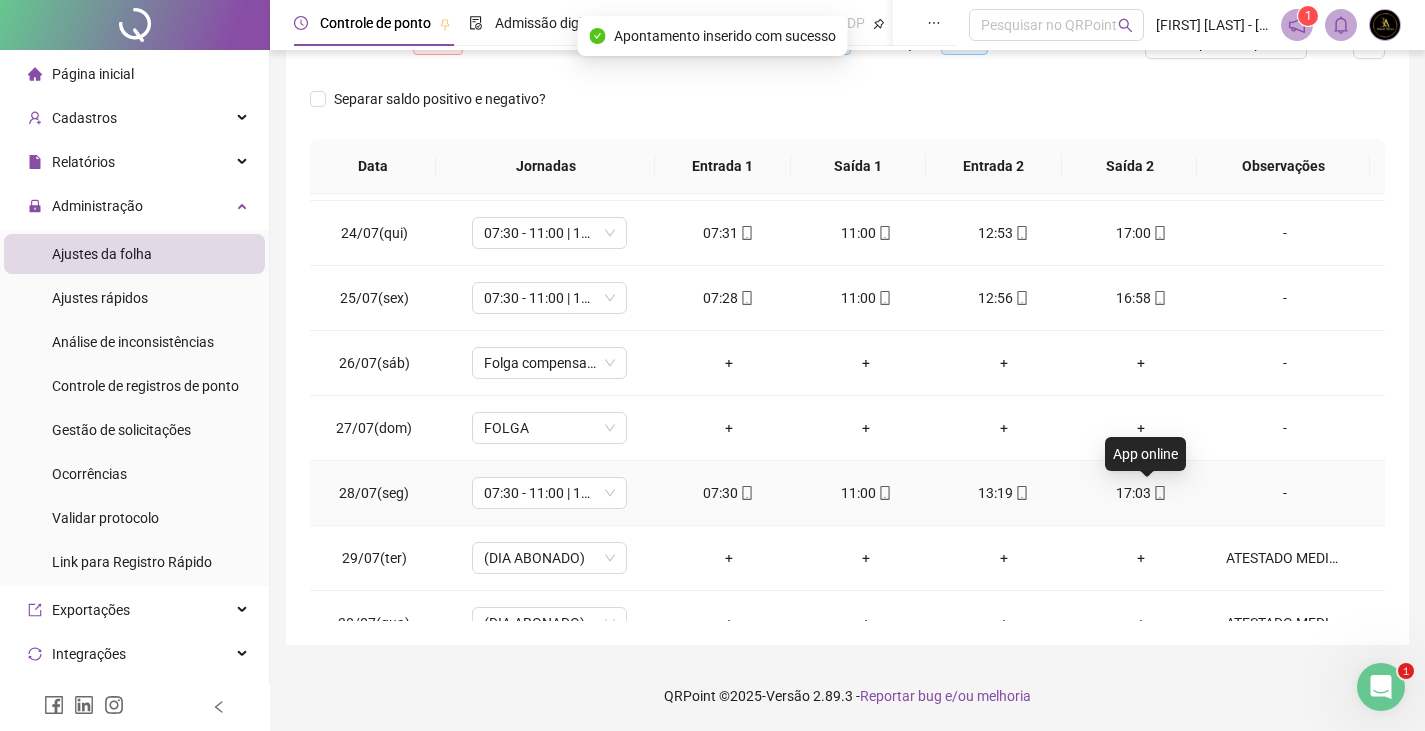 click 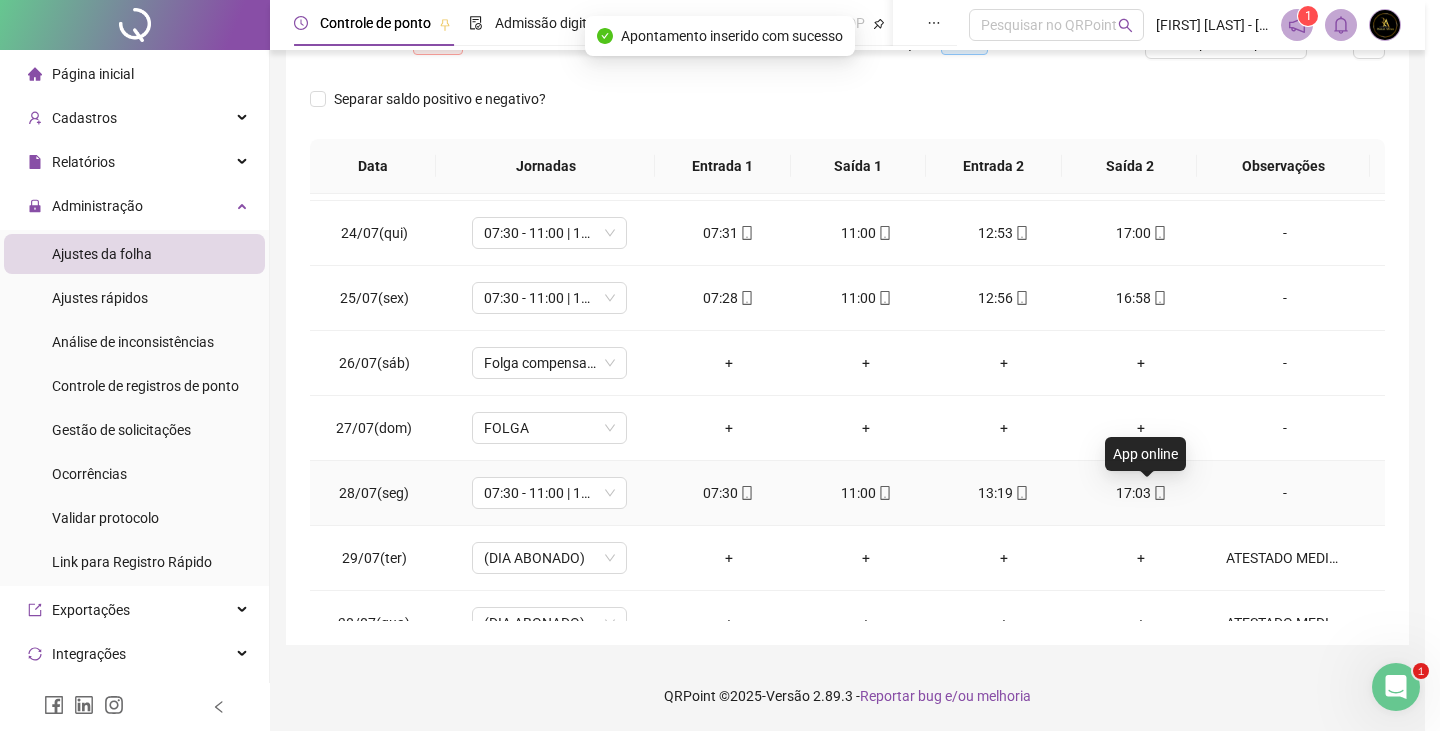 type on "**********" 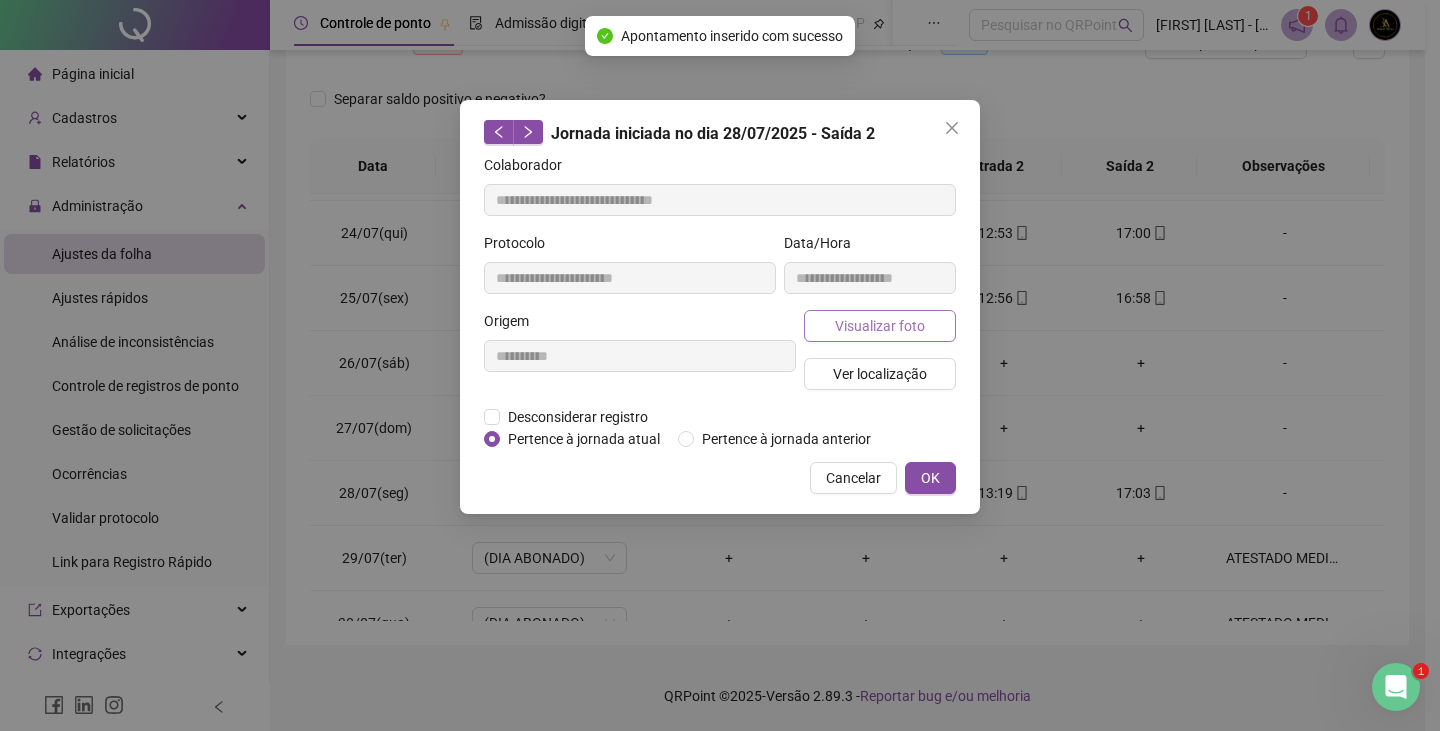 drag, startPoint x: 869, startPoint y: 304, endPoint x: 869, endPoint y: 319, distance: 15 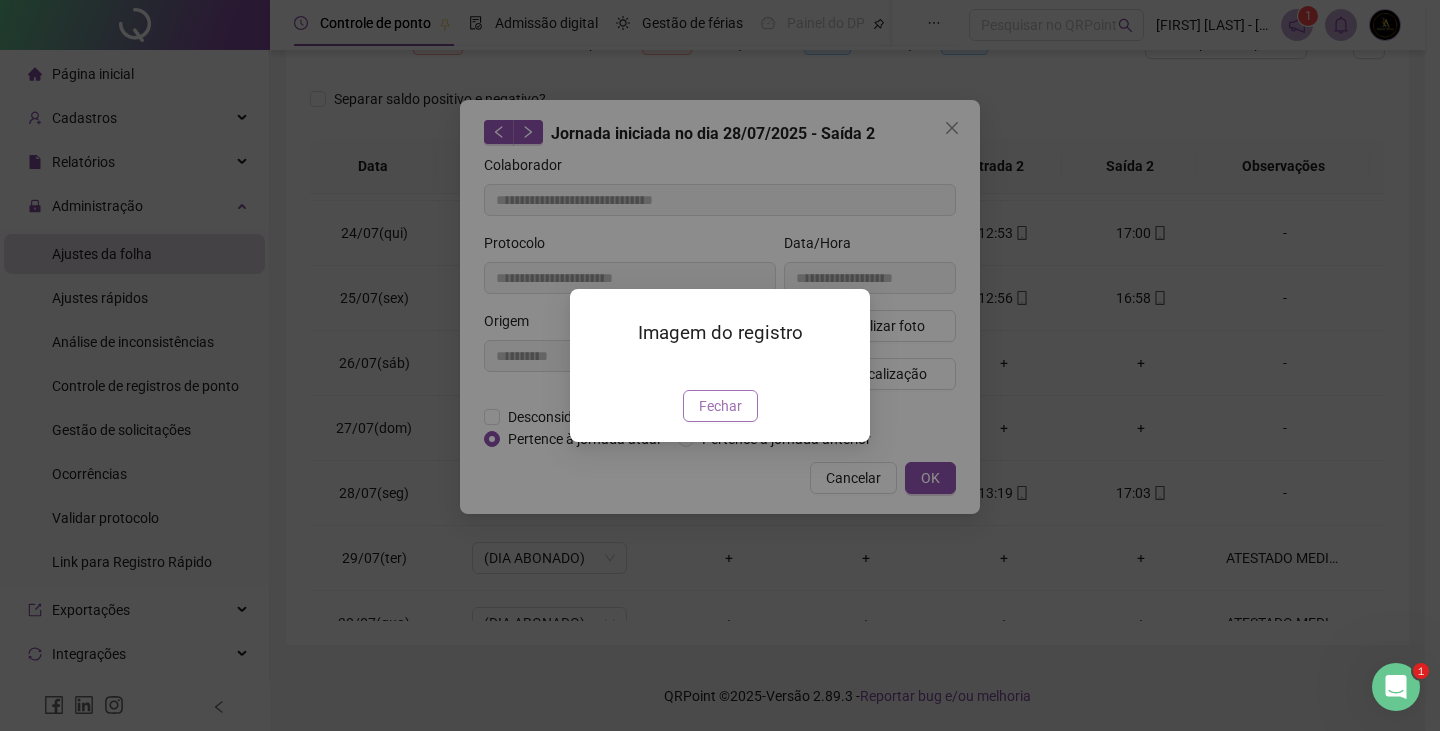 click on "Fechar" at bounding box center (720, 406) 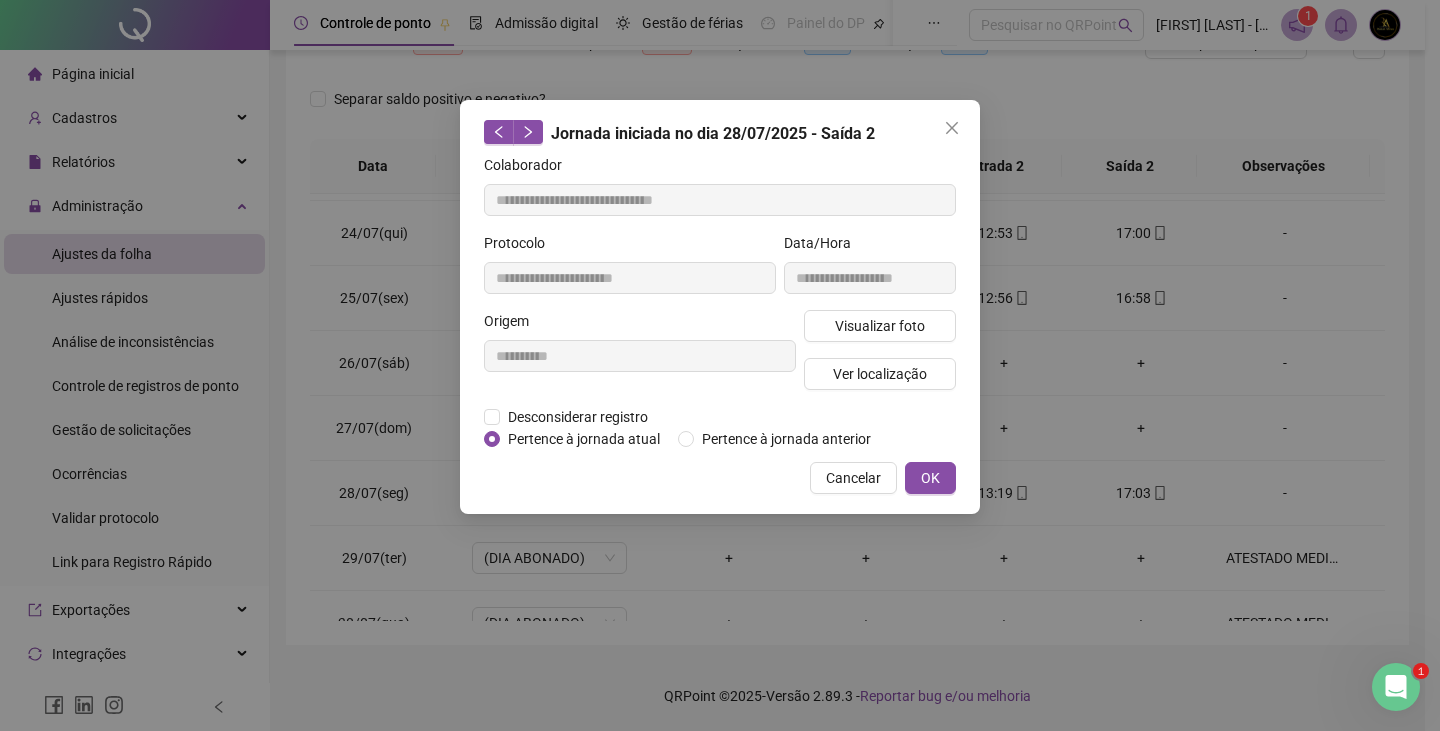 click at bounding box center (952, 128) 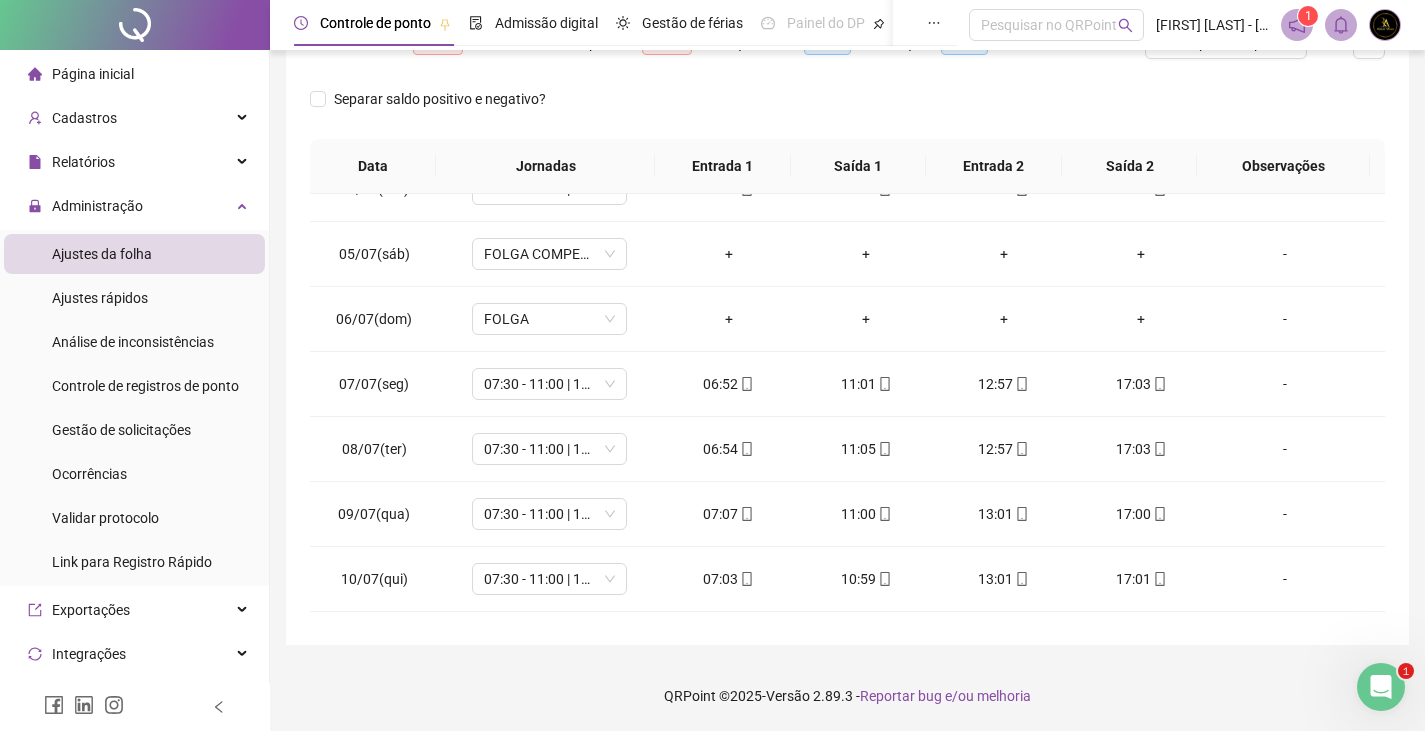 scroll, scrollTop: 88, scrollLeft: 0, axis: vertical 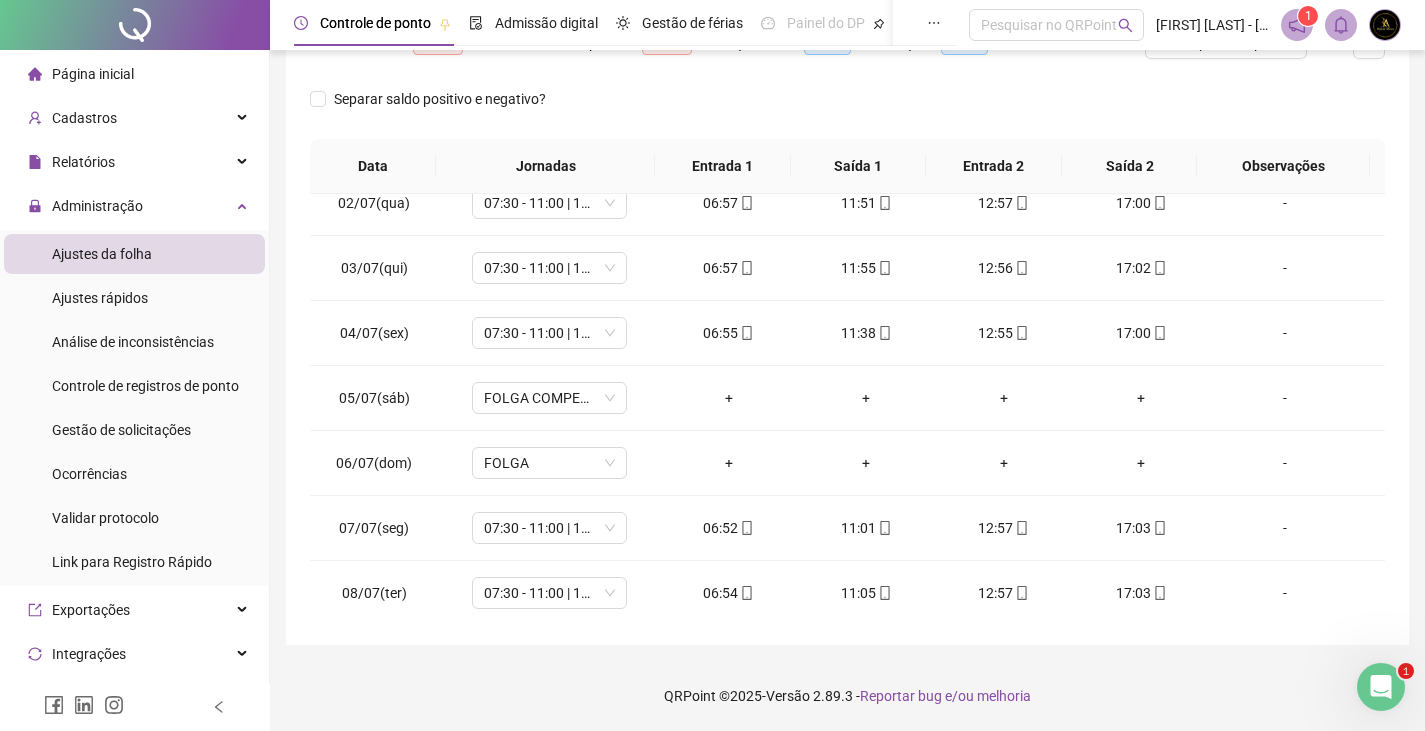 drag, startPoint x: 1439, startPoint y: 298, endPoint x: 1435, endPoint y: 187, distance: 111.07205 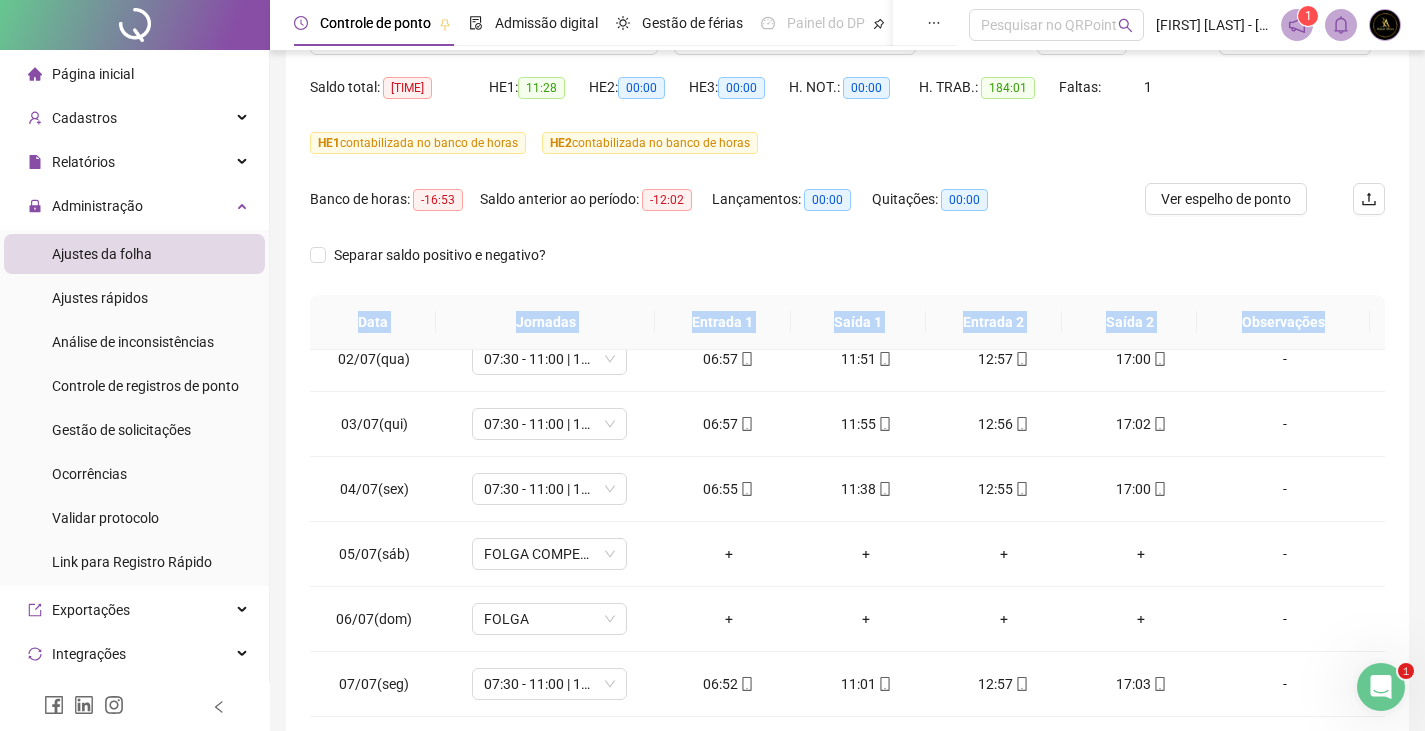 scroll, scrollTop: 31, scrollLeft: 0, axis: vertical 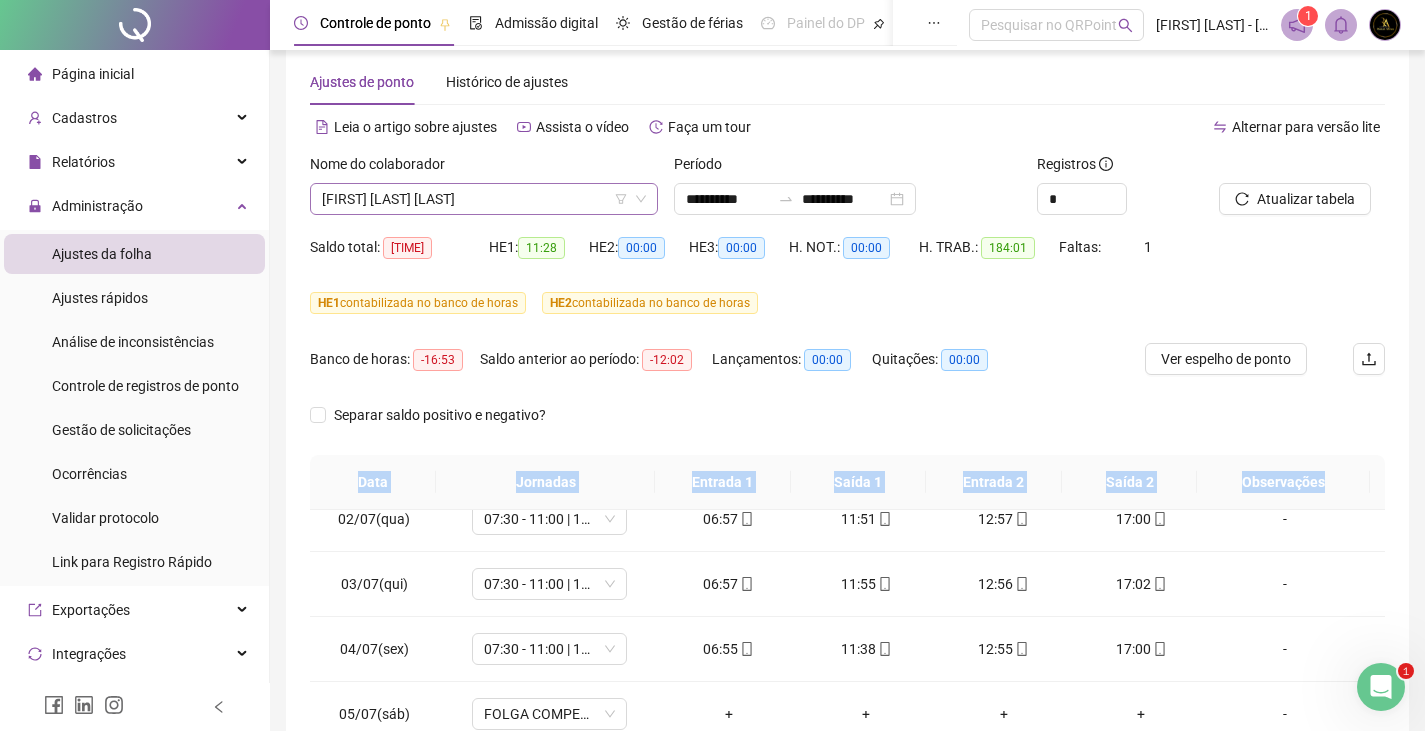 click on "[FIRST] [LAST] [LAST]" at bounding box center [484, 199] 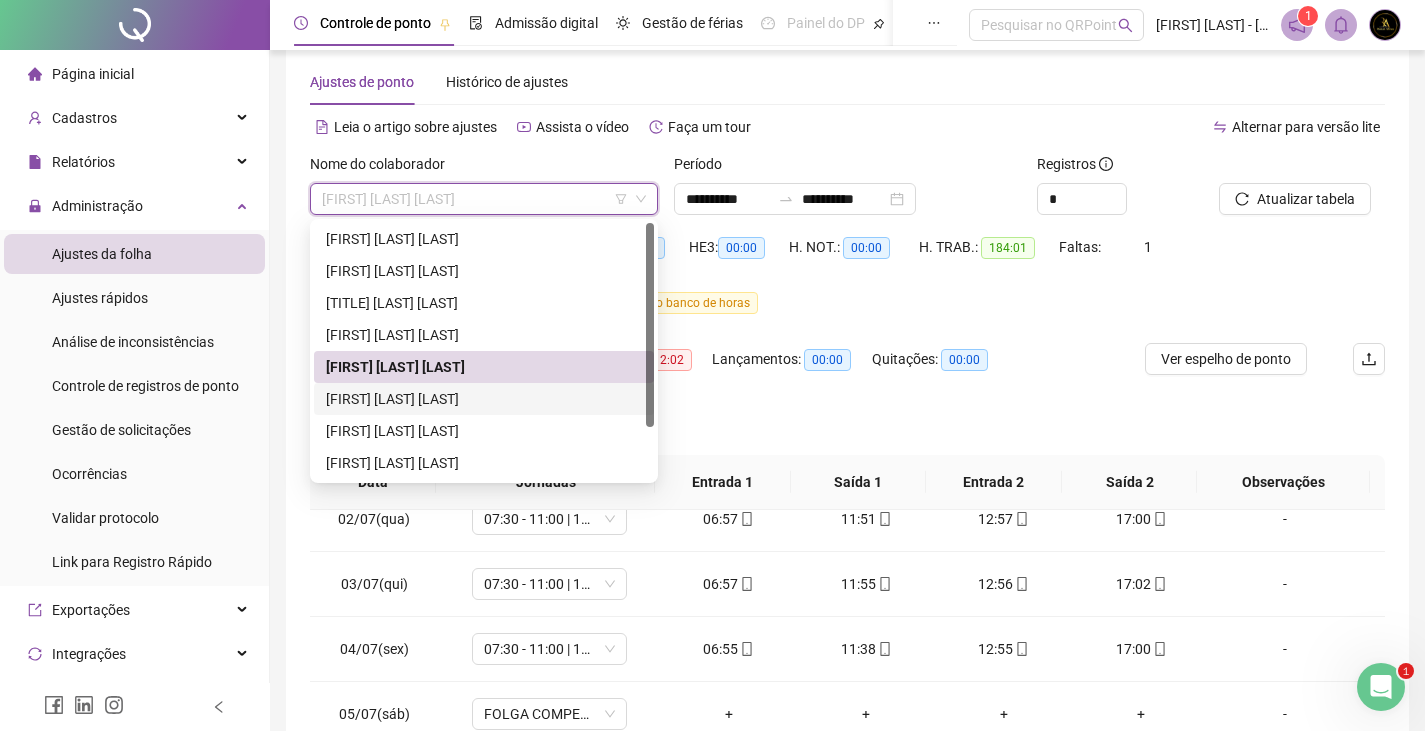 click on "[FIRST] [LAST] [LAST]" at bounding box center (484, 399) 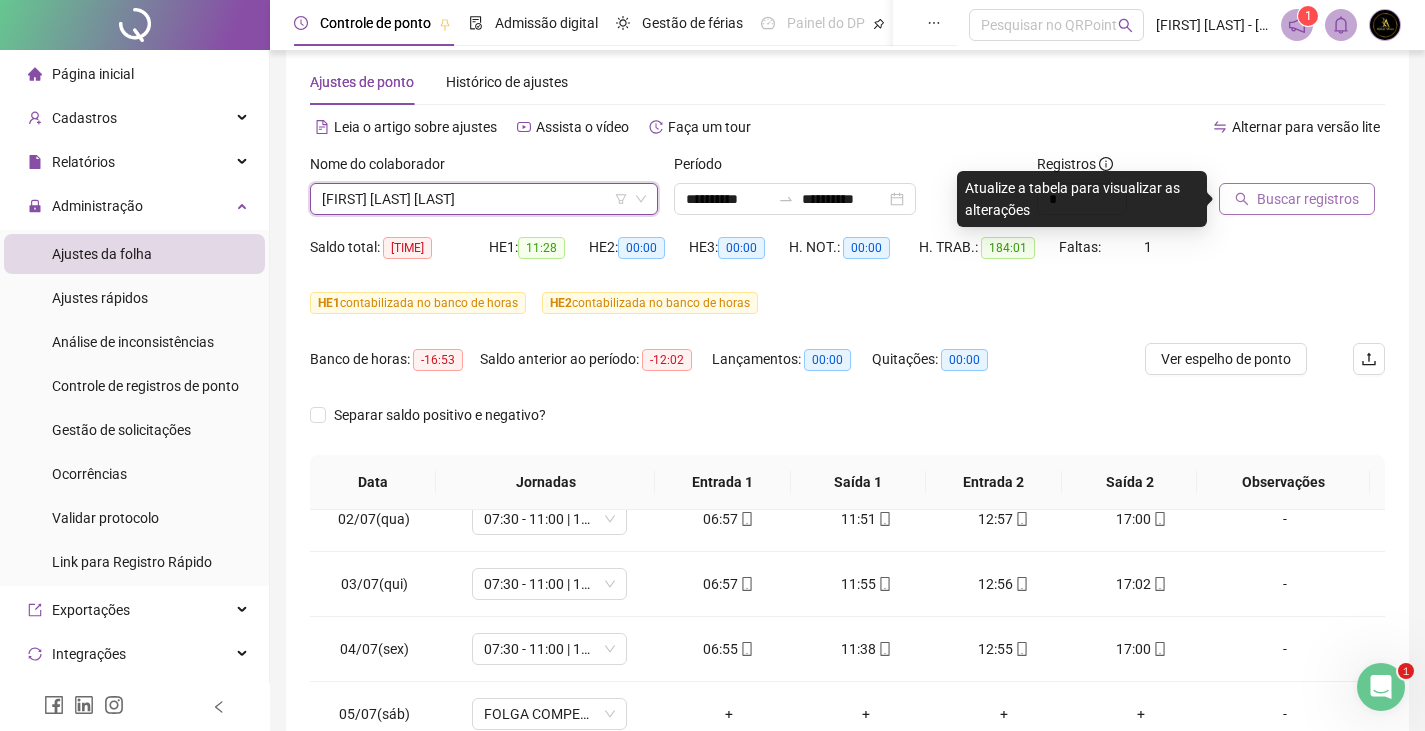 click on "Buscar registros" at bounding box center (1308, 199) 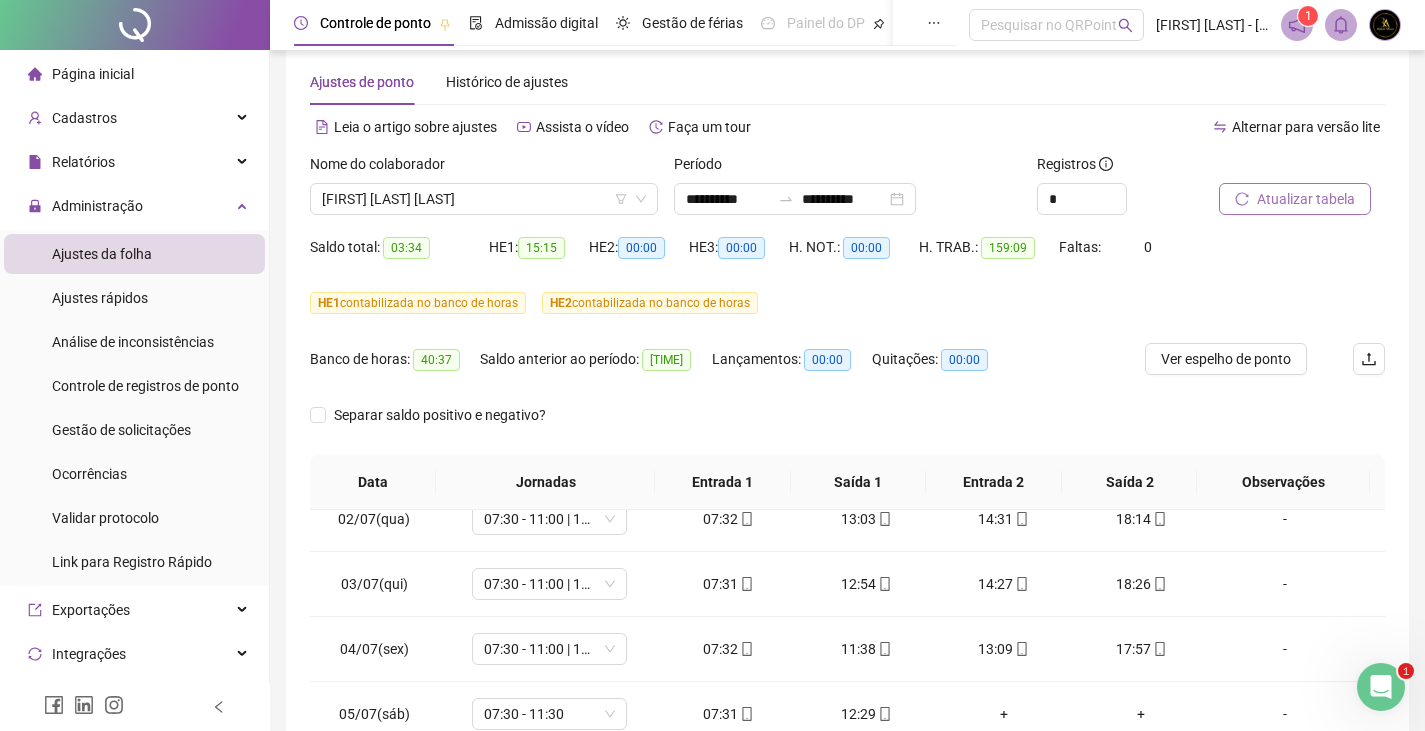 scroll, scrollTop: 347, scrollLeft: 0, axis: vertical 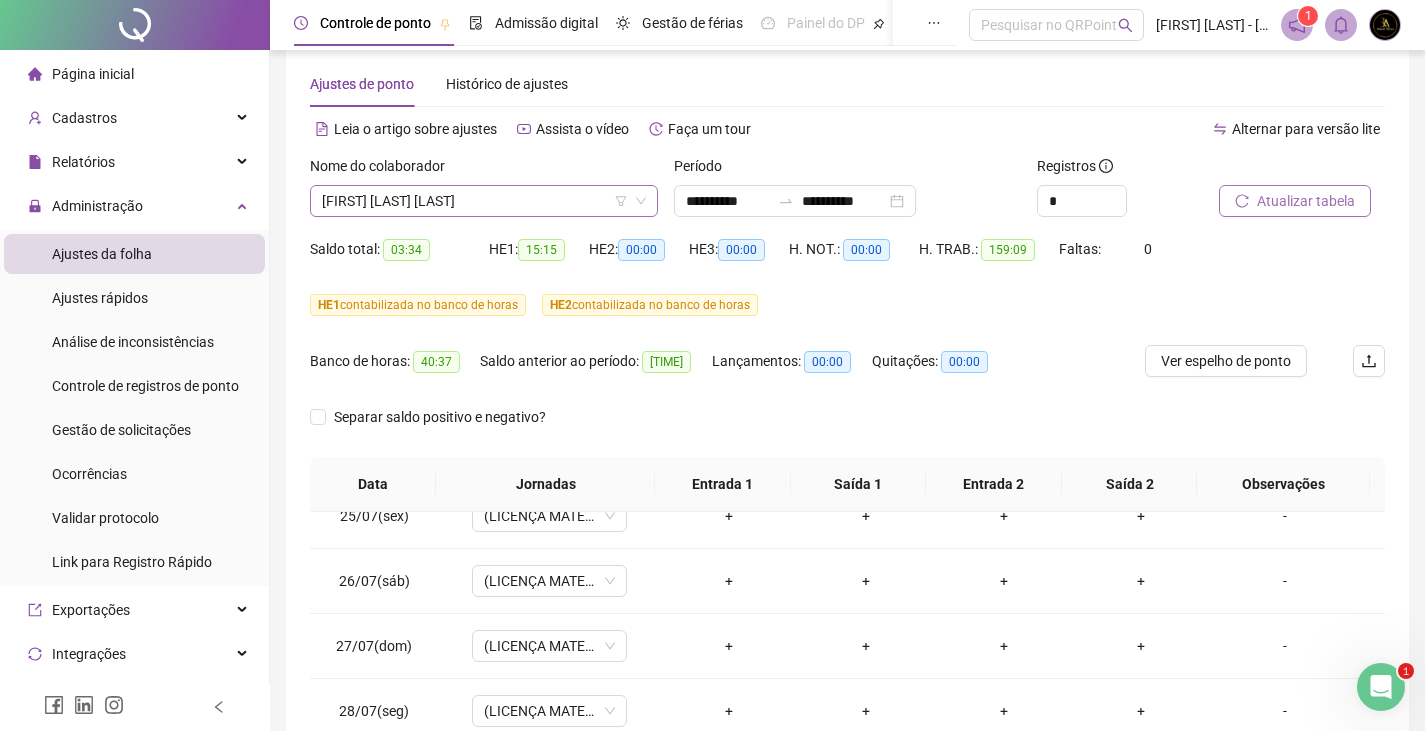 click on "[FIRST] [LAST] [LAST]" at bounding box center (484, 201) 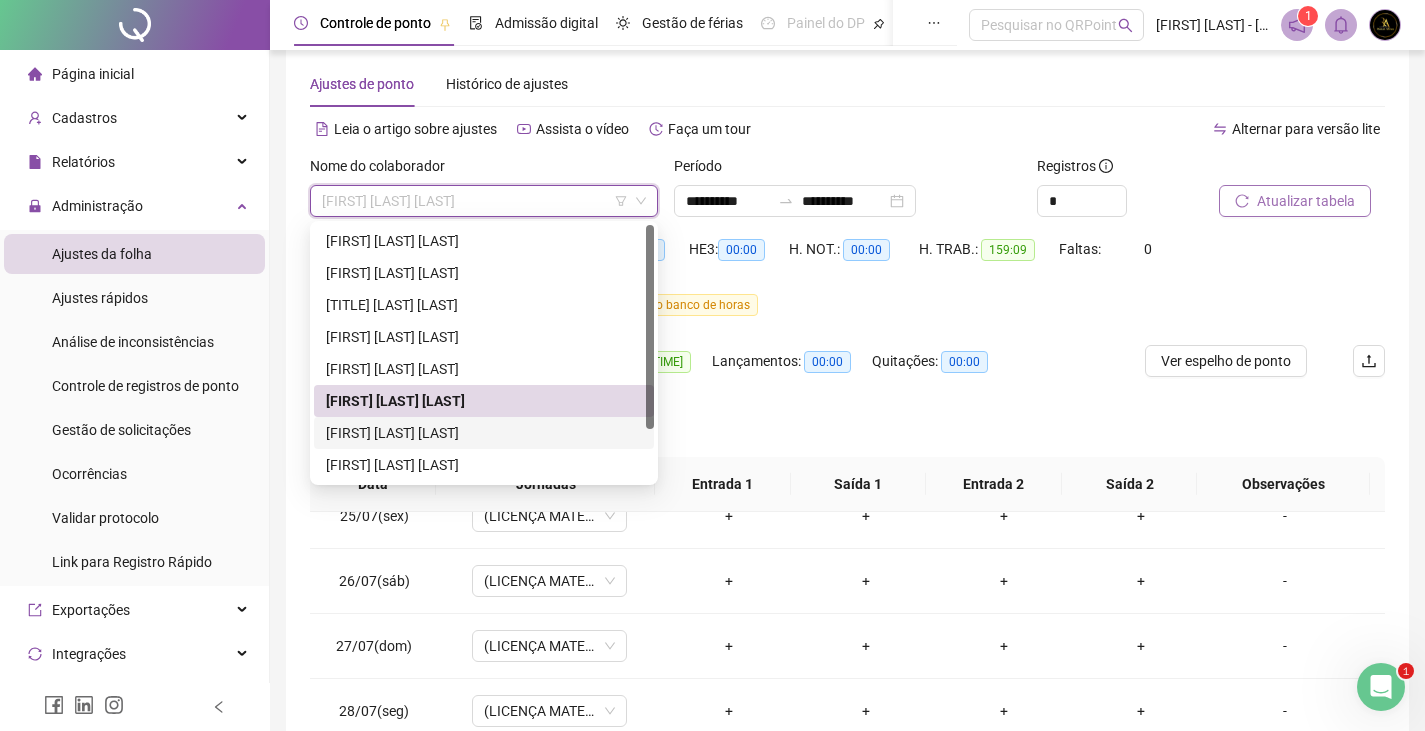 click on "[FIRST] [LAST] [LAST]" at bounding box center [484, 433] 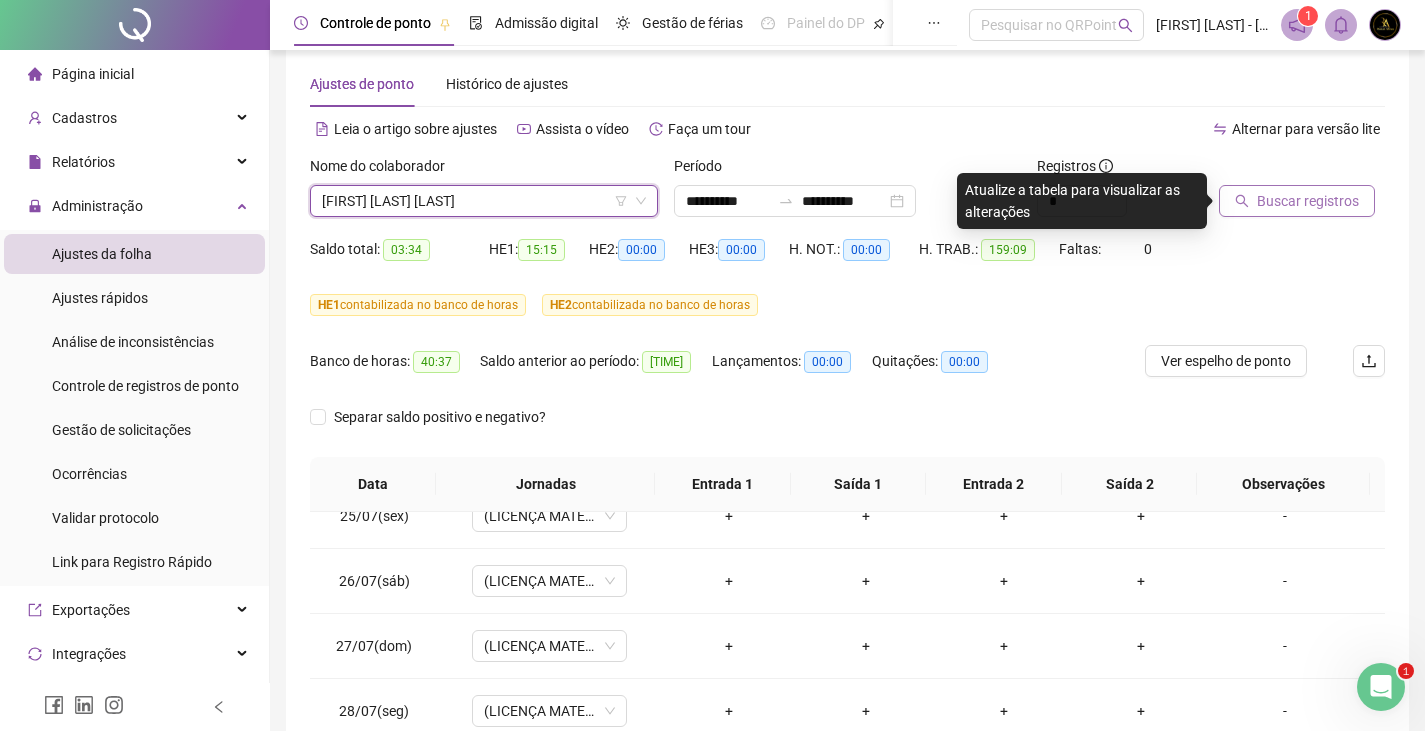 click on "Buscar registros" at bounding box center [1308, 201] 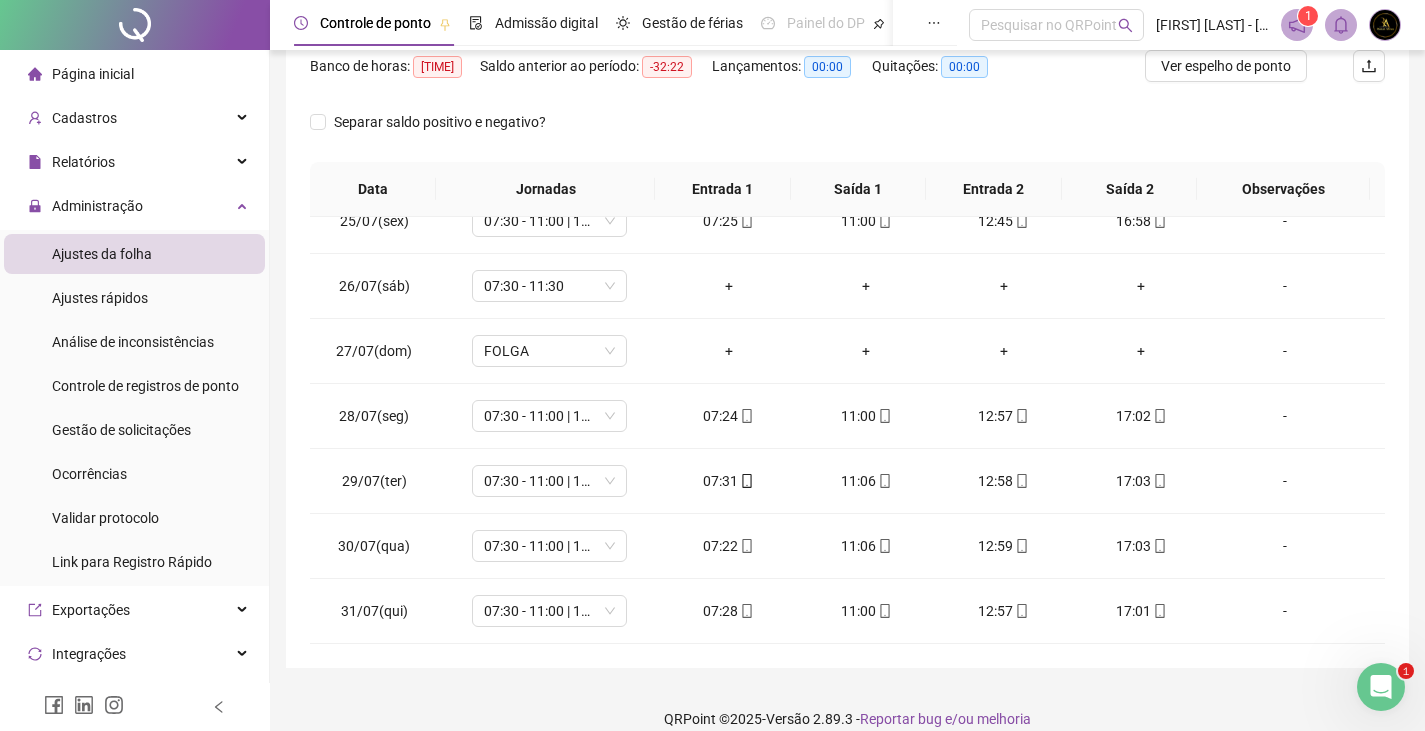 scroll, scrollTop: 347, scrollLeft: 0, axis: vertical 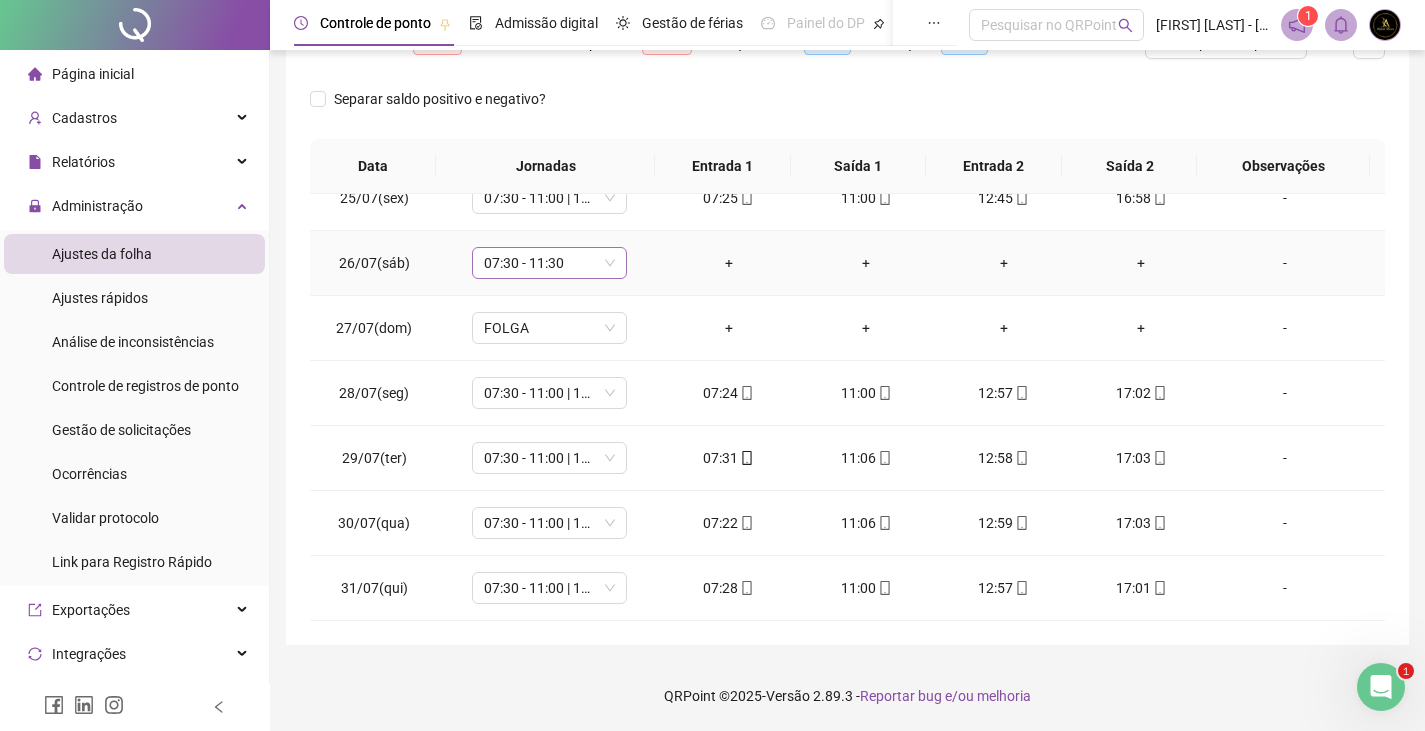 click on "07:30 - 11:30" at bounding box center [549, 263] 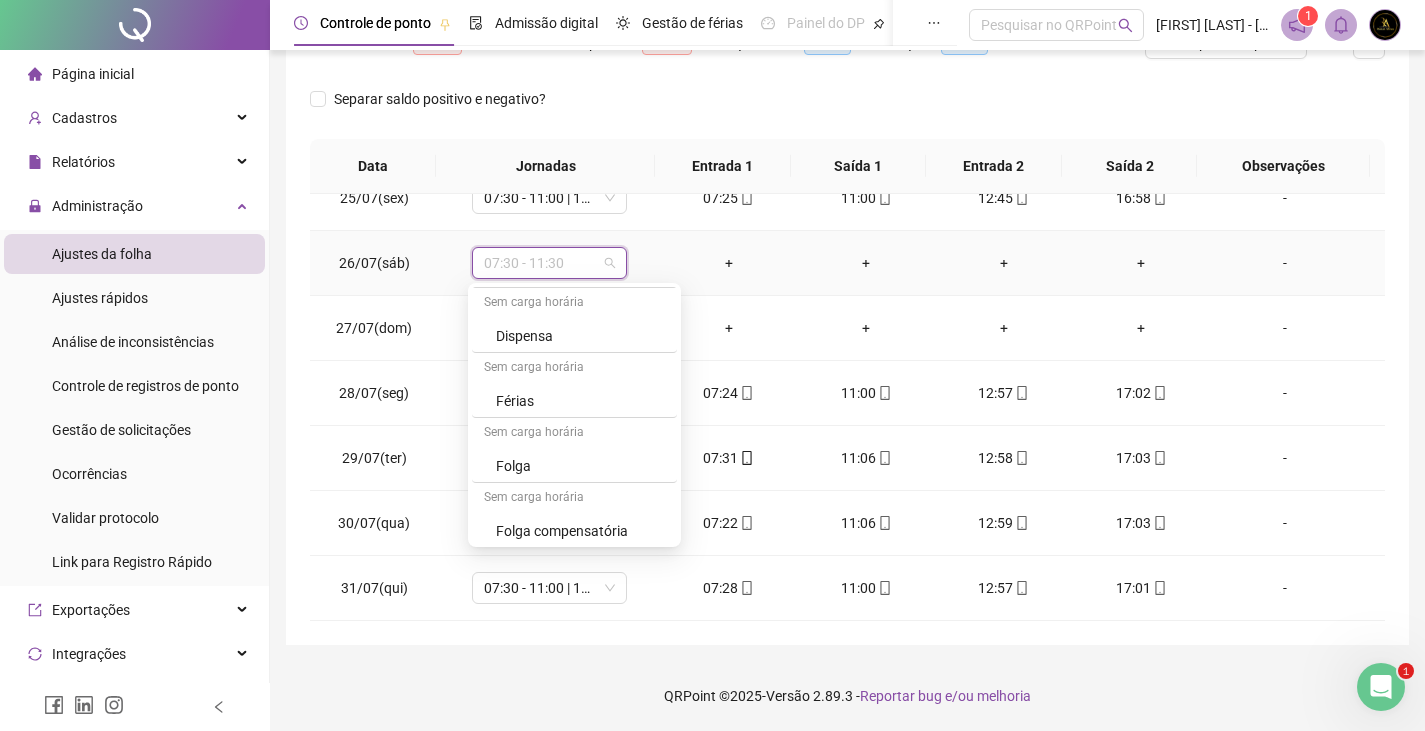 scroll, scrollTop: 500, scrollLeft: 0, axis: vertical 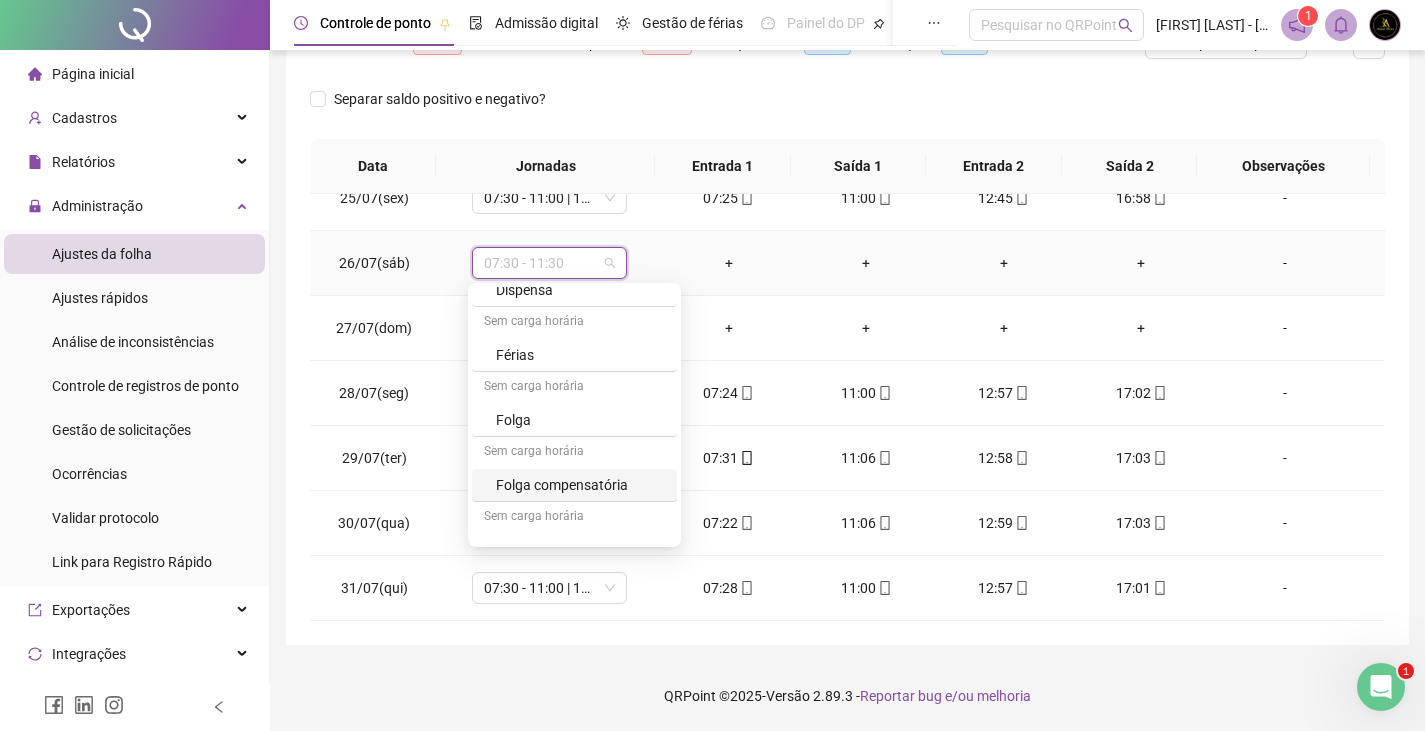 click on "Folga compensatória" at bounding box center [580, 485] 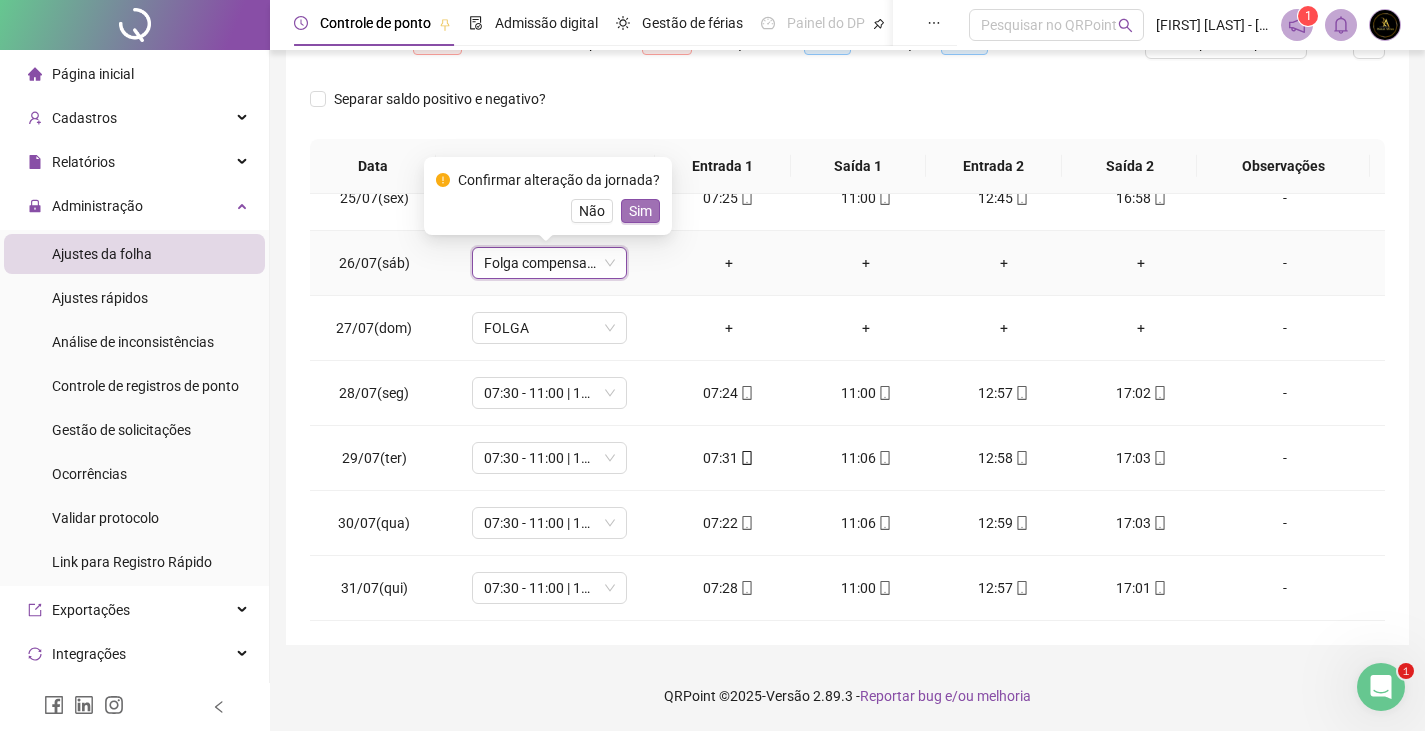 click on "Sim" at bounding box center (640, 211) 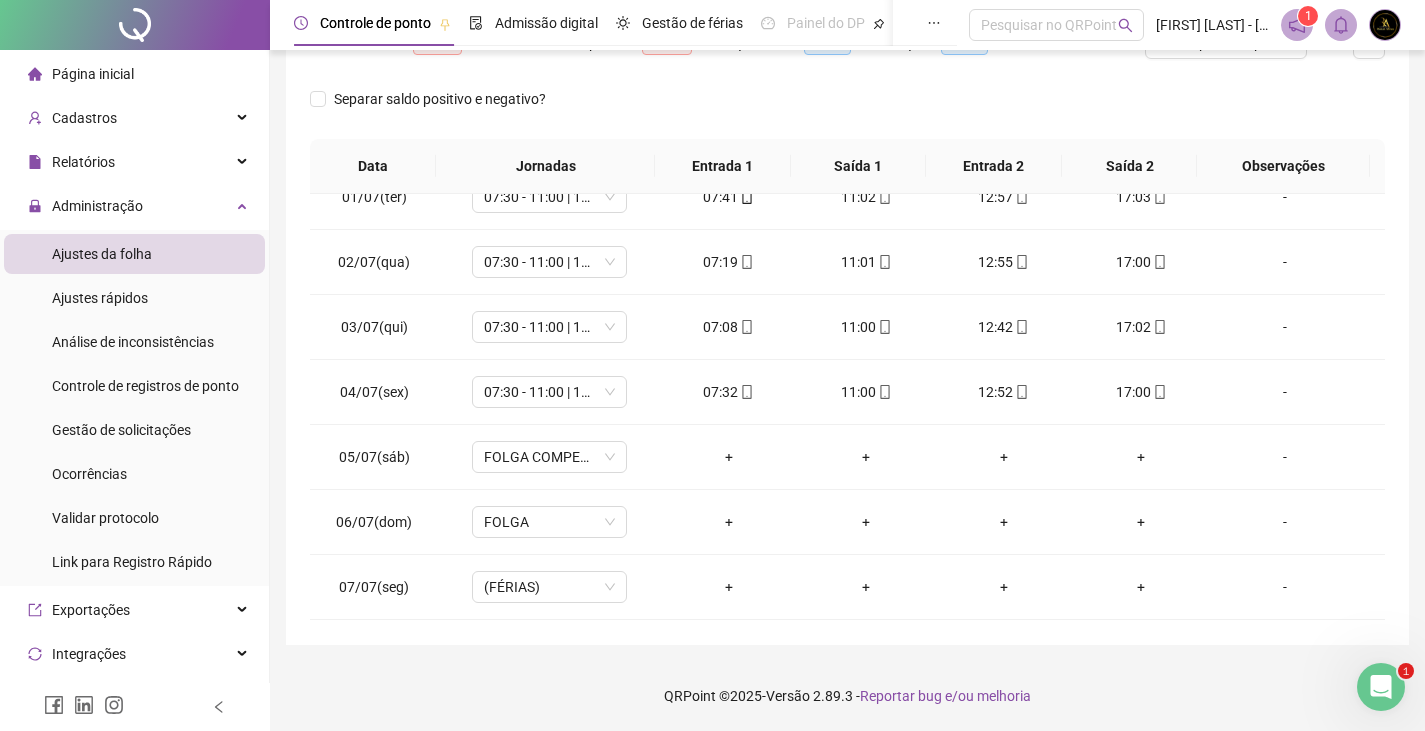 scroll, scrollTop: 0, scrollLeft: 0, axis: both 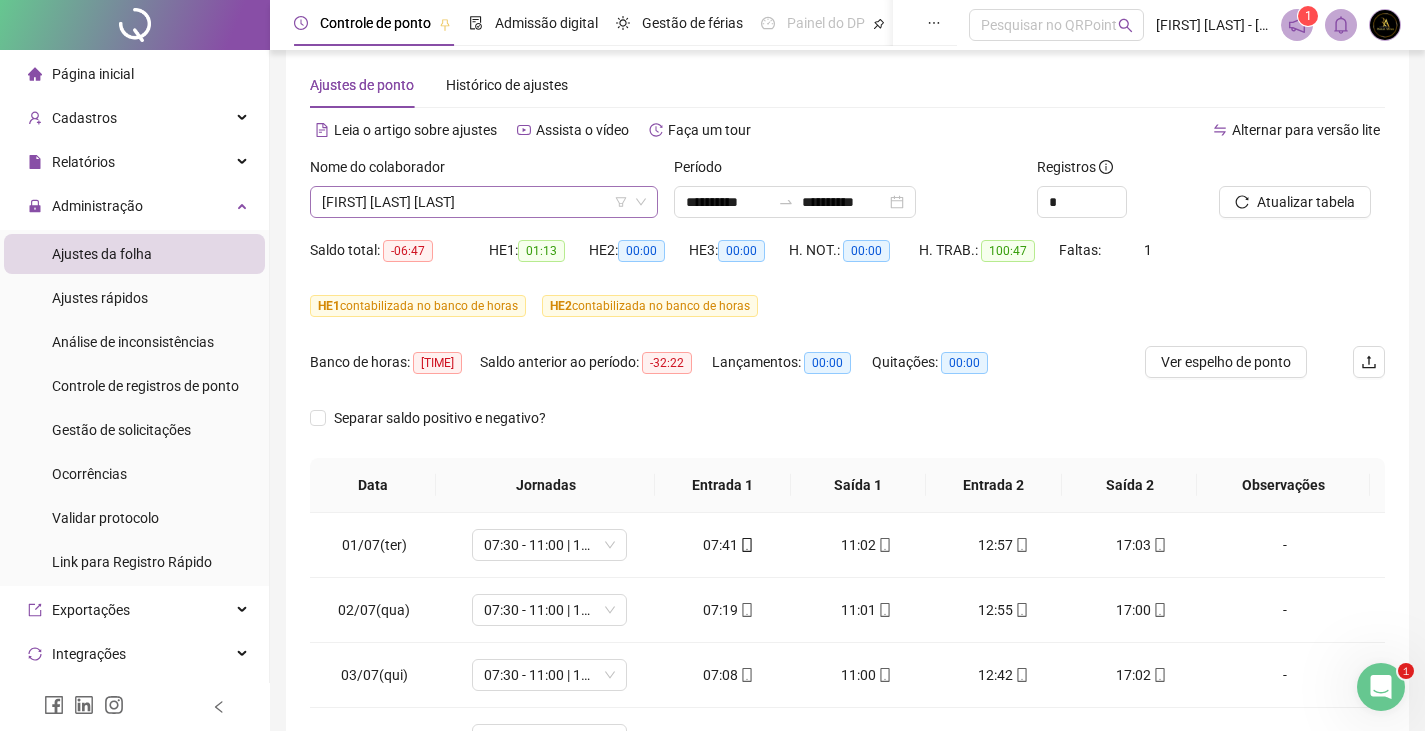 click on "[FIRST] [LAST] [LAST]" at bounding box center (484, 202) 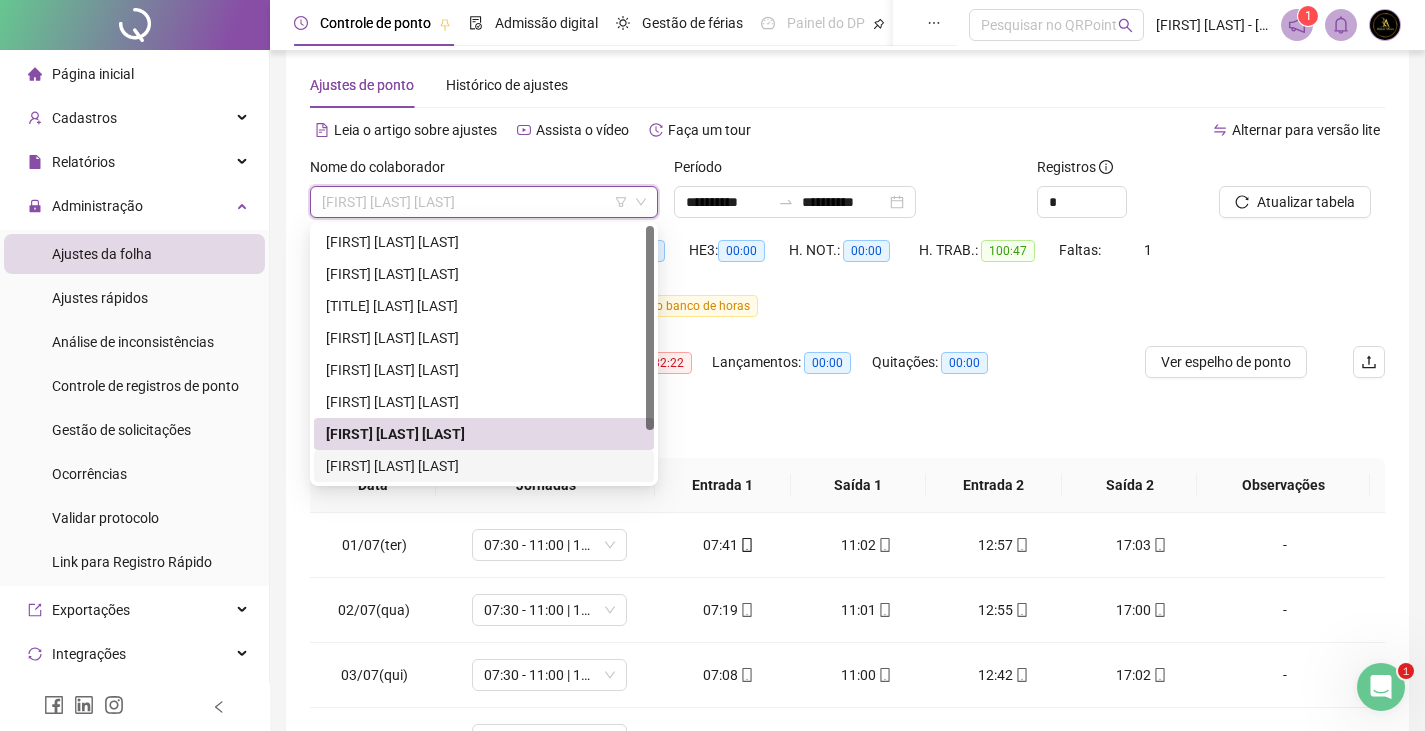 click on "[FIRST] [LAST] [LAST]" at bounding box center (484, 466) 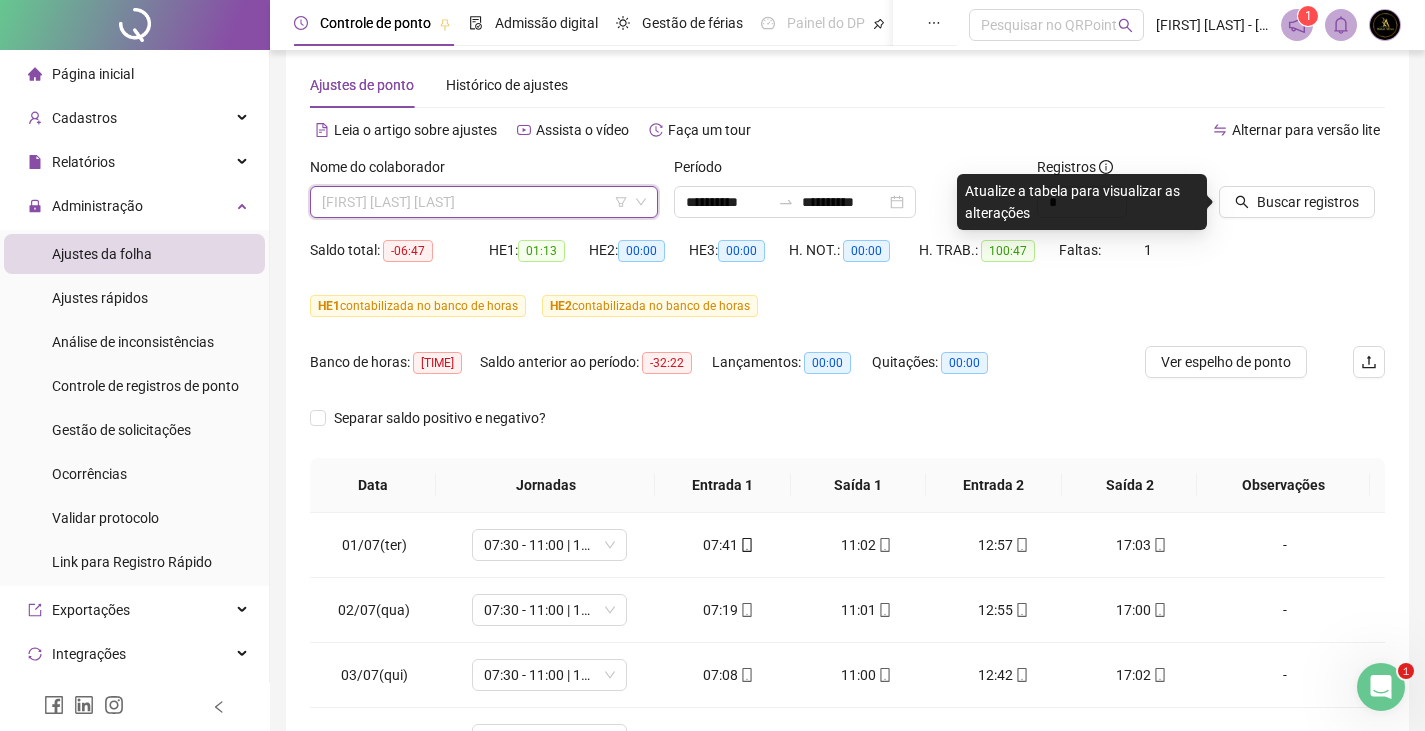 click on "[FIRST] [LAST] [LAST]" at bounding box center [484, 202] 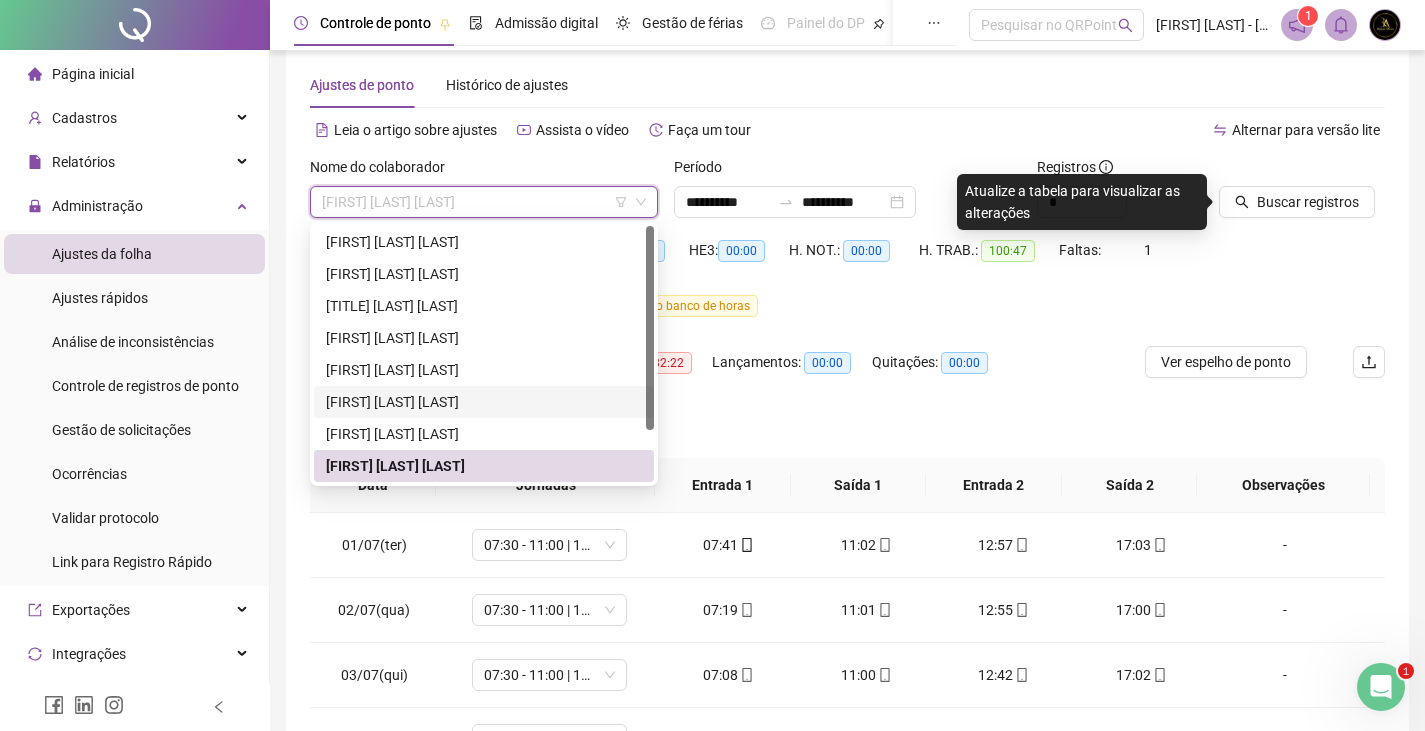 scroll, scrollTop: 64, scrollLeft: 0, axis: vertical 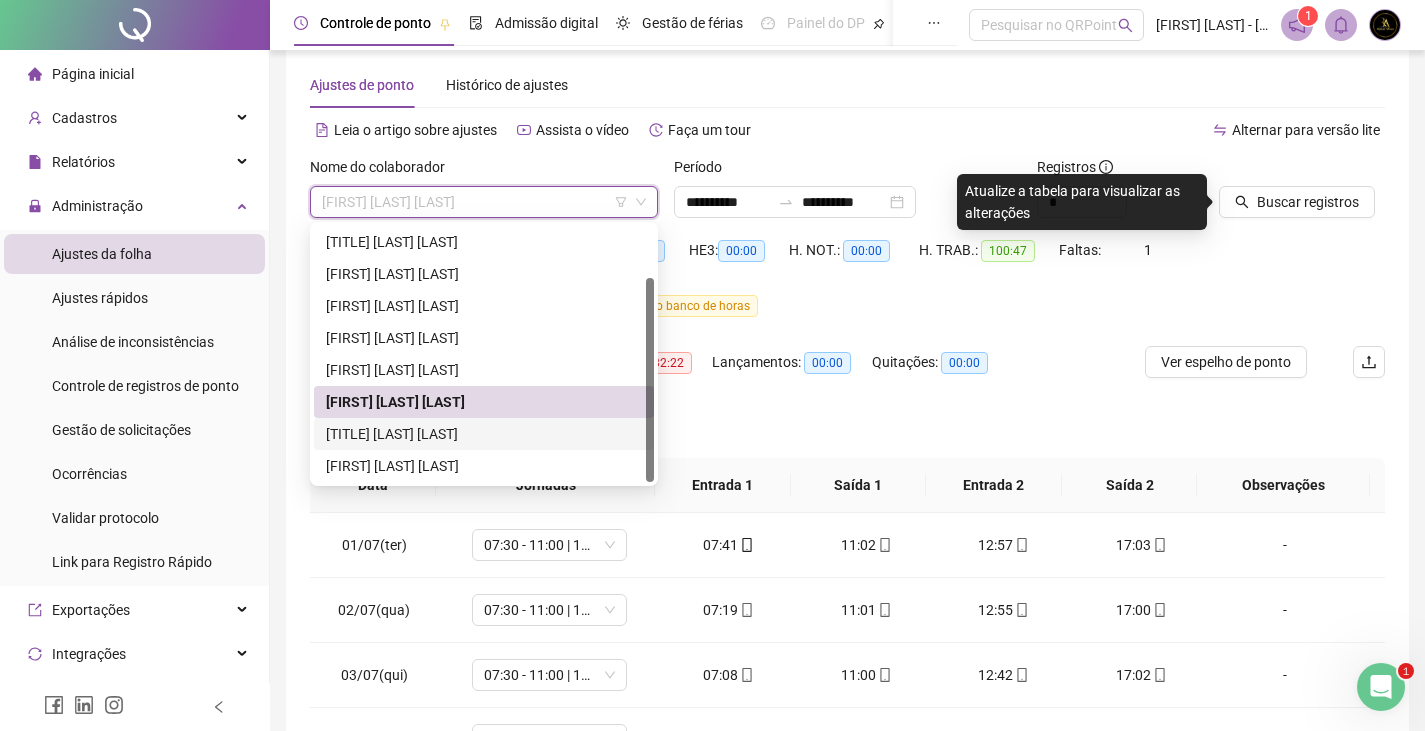 click on "[TITLE] [LAST] [LAST]" at bounding box center [484, 434] 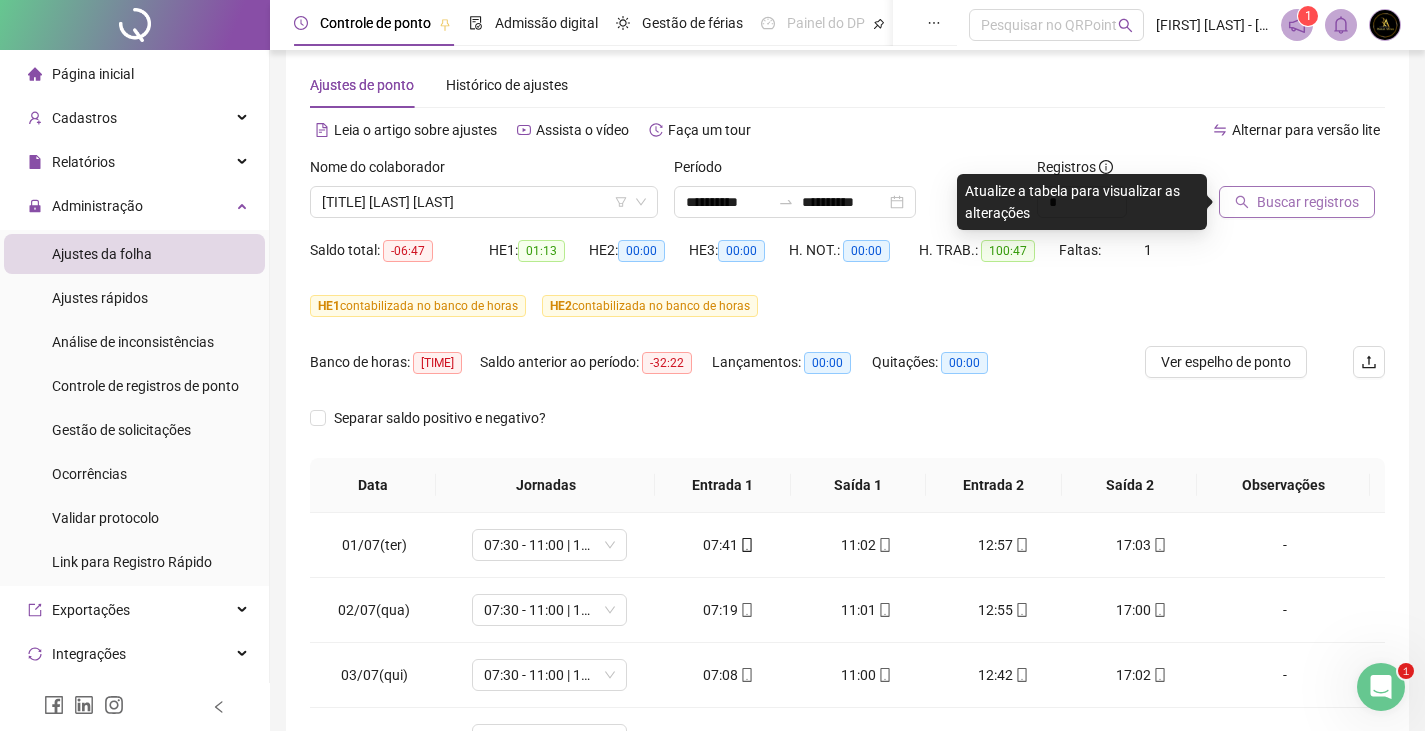 click on "Buscar registros" at bounding box center [1297, 202] 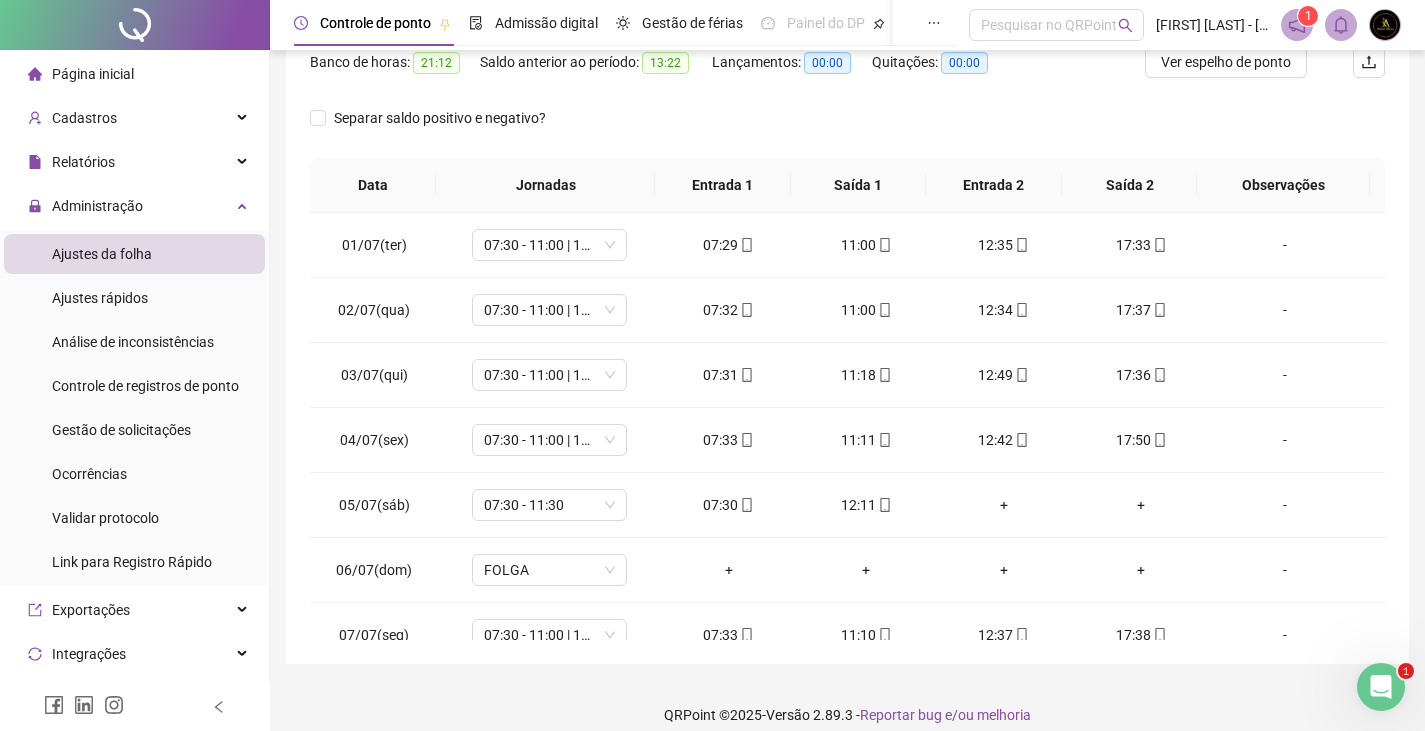 scroll, scrollTop: 347, scrollLeft: 0, axis: vertical 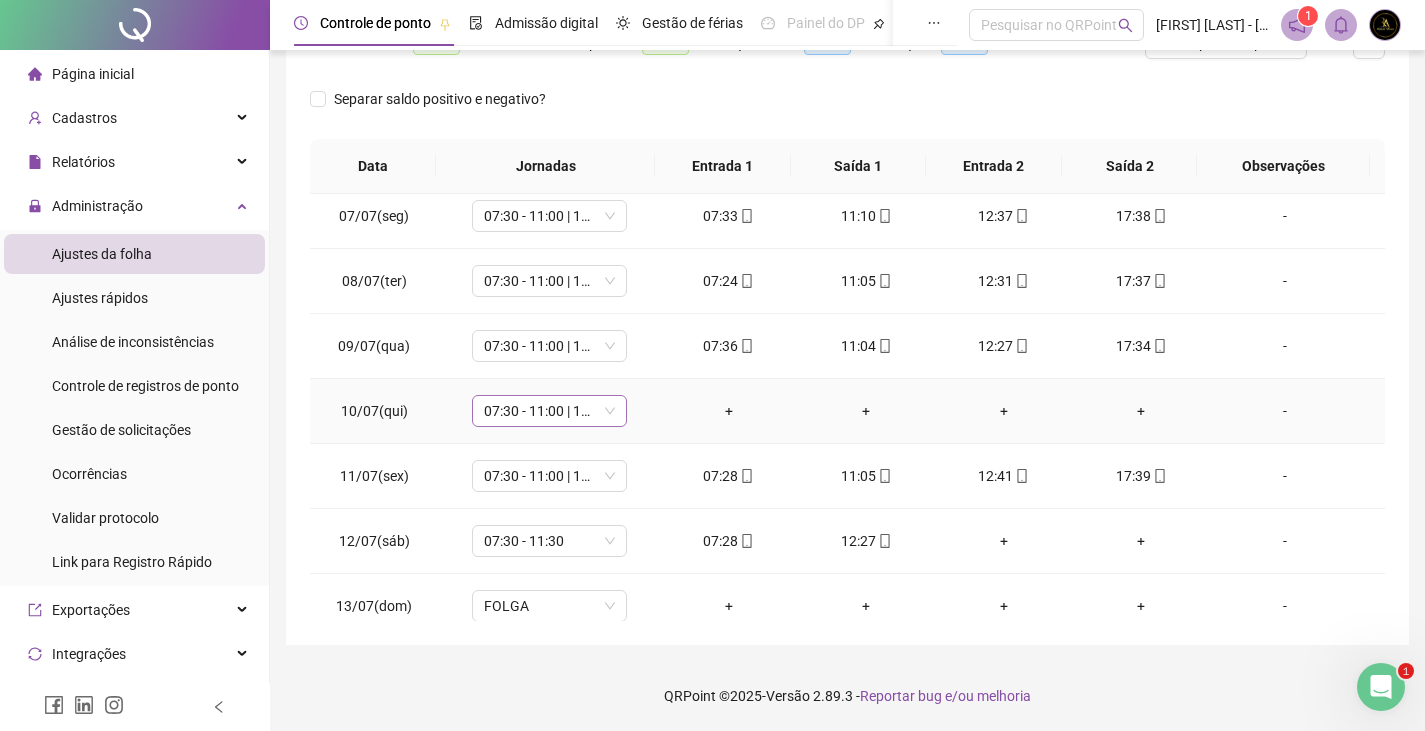 click on "07:30 - 11:00 | 13:00 - 17:30" at bounding box center (549, 411) 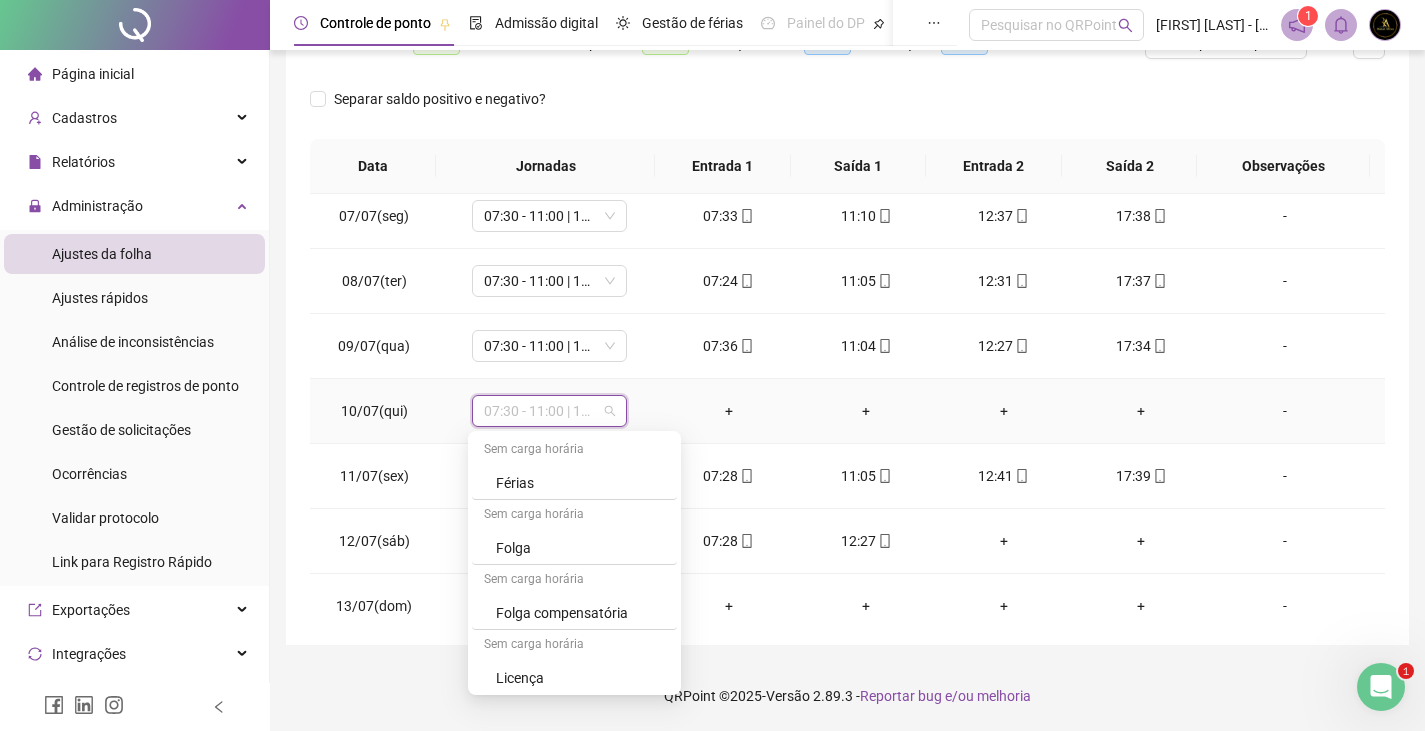 scroll, scrollTop: 524, scrollLeft: 0, axis: vertical 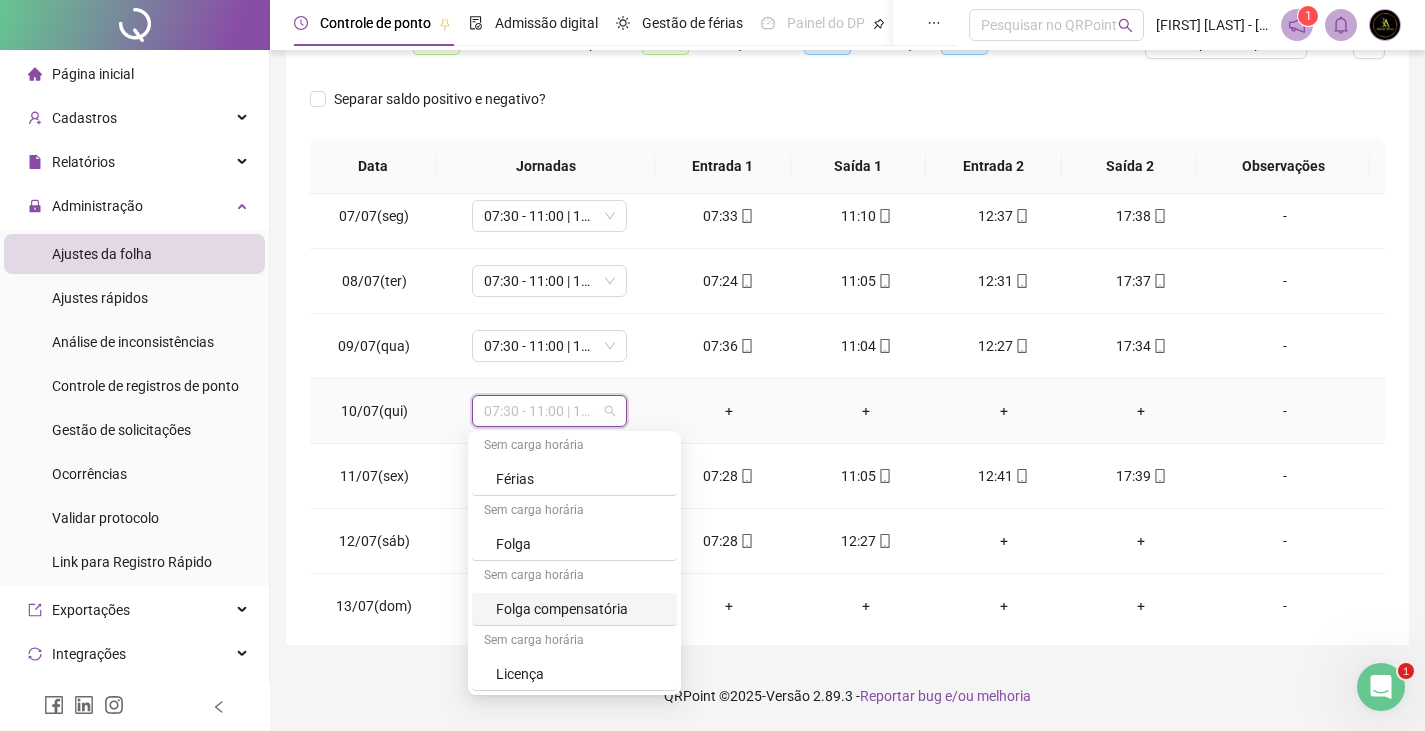 click on "Folga compensatória" at bounding box center (580, 609) 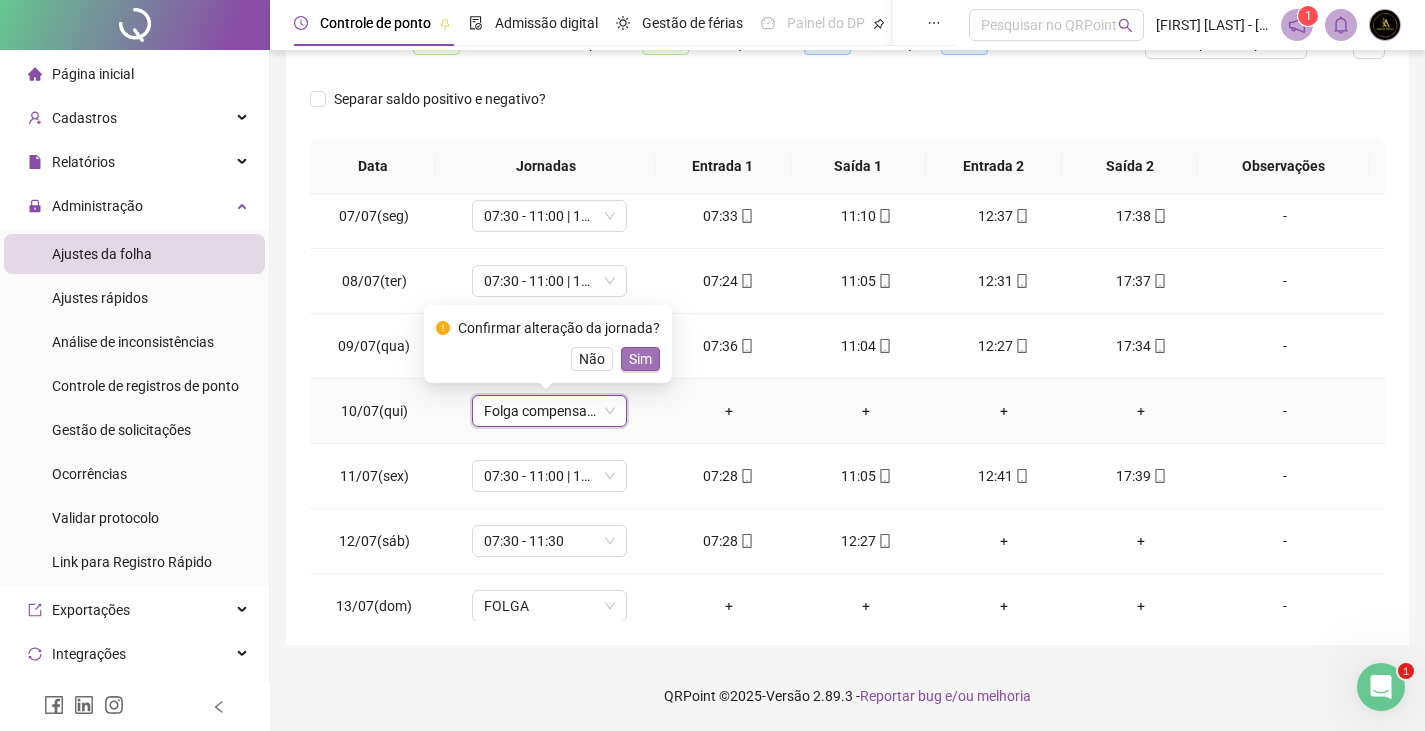 click on "Sim" at bounding box center [640, 359] 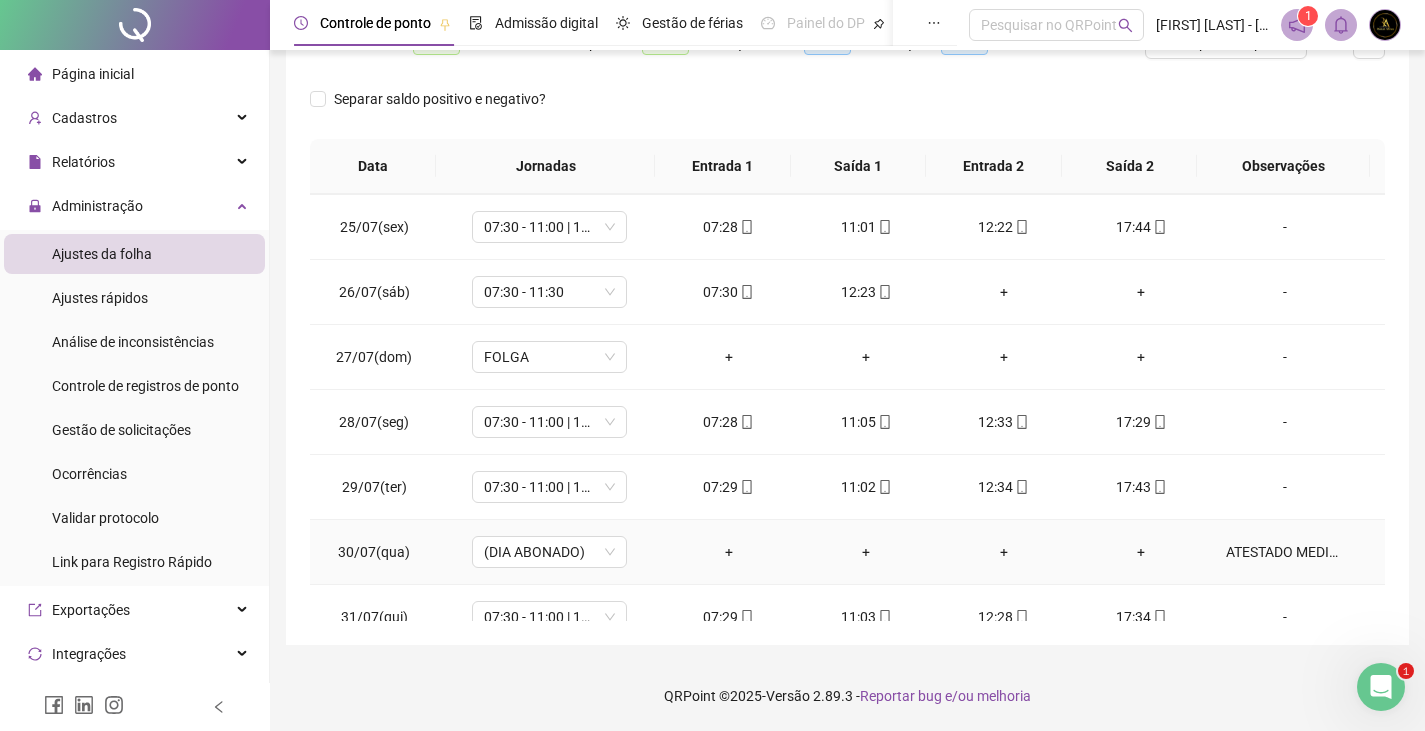 scroll, scrollTop: 1588, scrollLeft: 0, axis: vertical 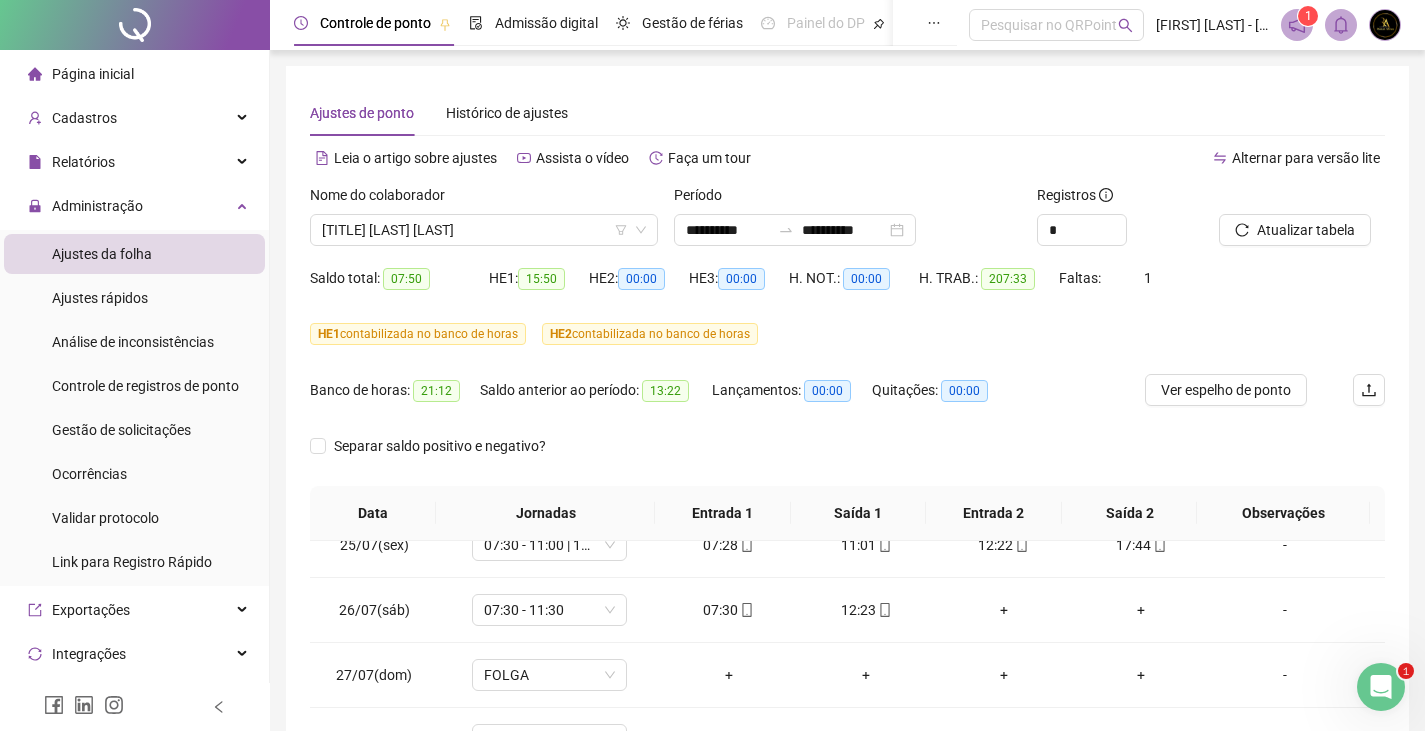 click on "Nome do colaborador" at bounding box center [484, 199] 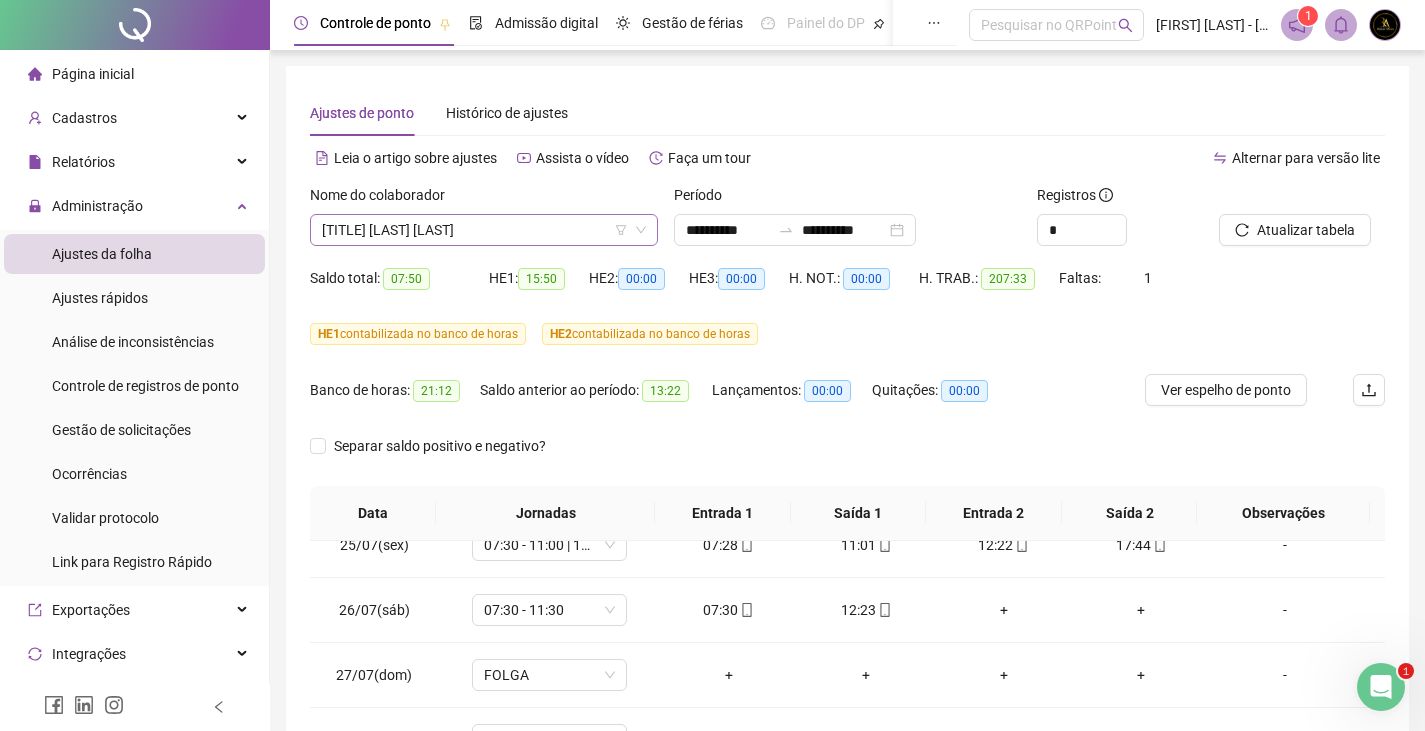 click on "[TITLE] [LAST] [LAST]" at bounding box center [484, 230] 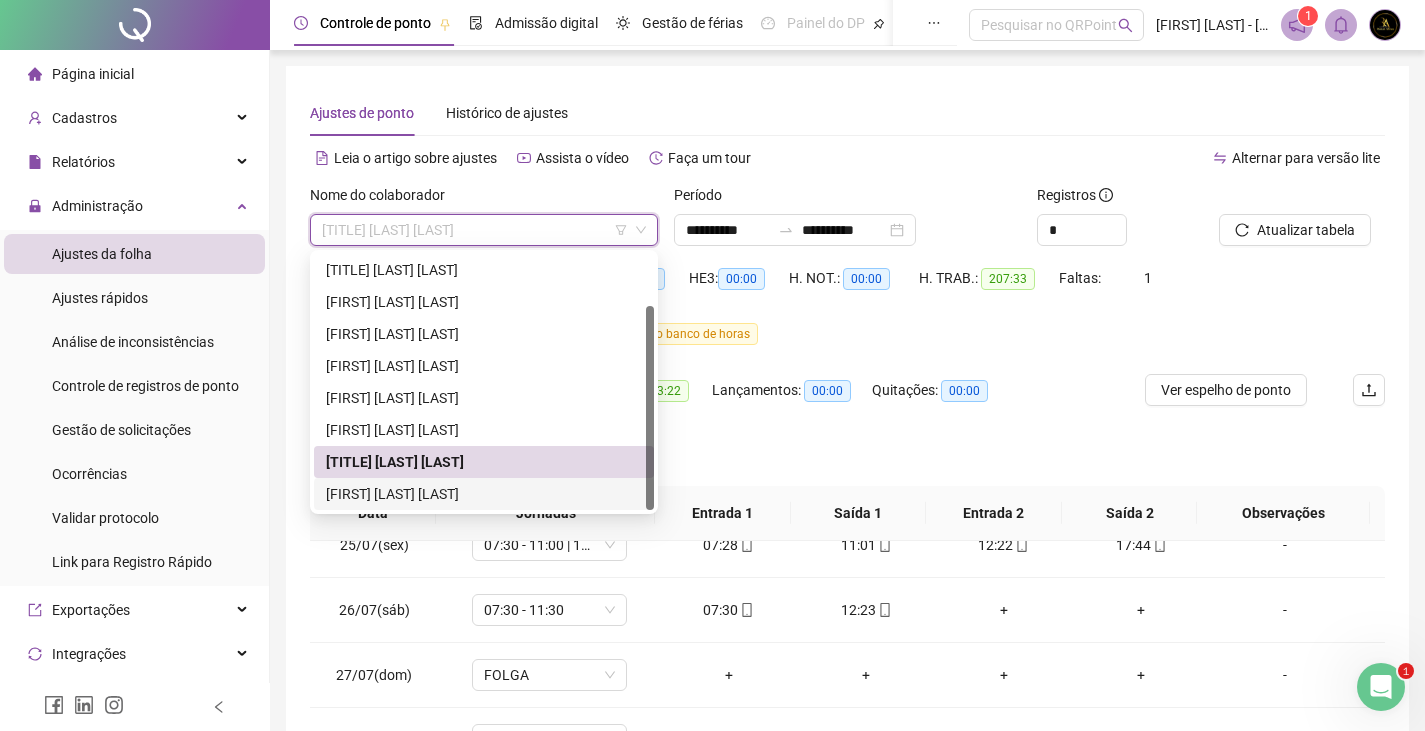 click on "[FIRST] [LAST] [LAST]" at bounding box center [484, 494] 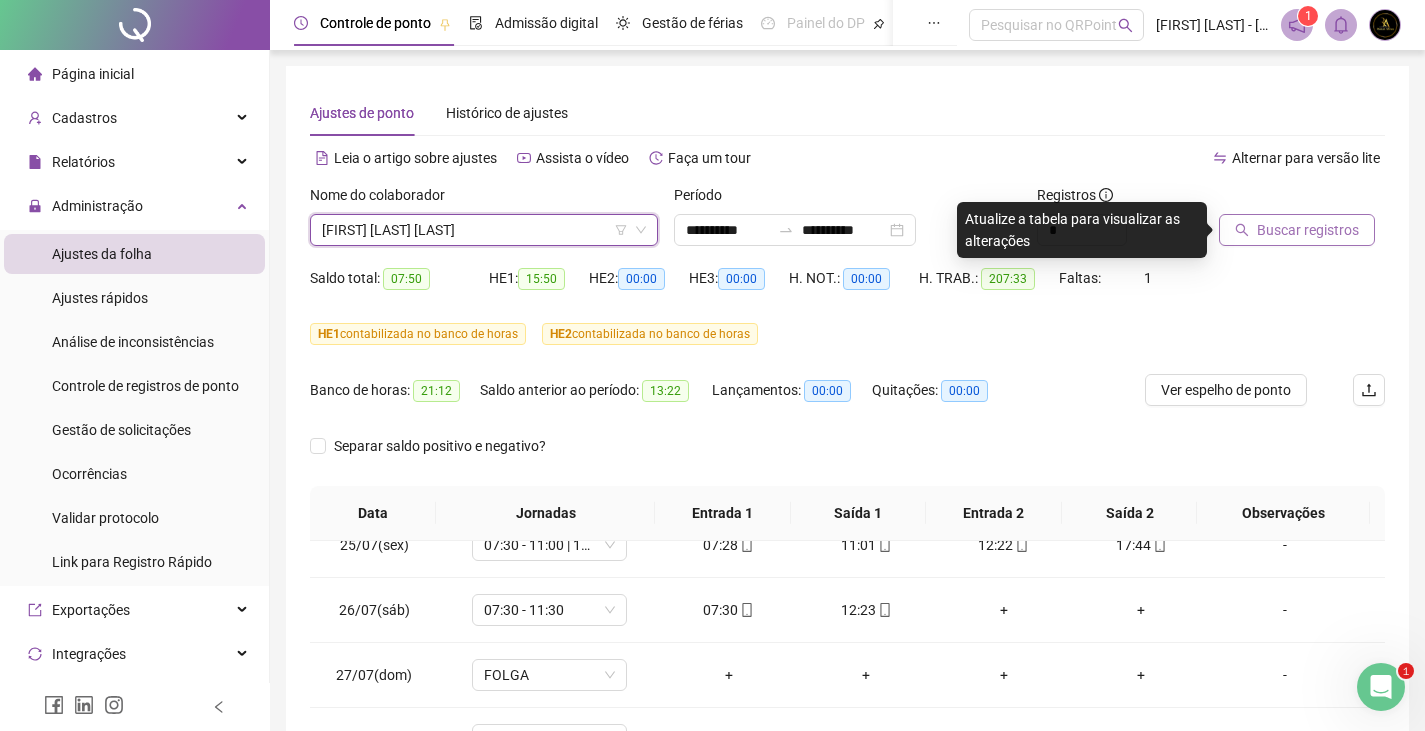 click on "Buscar registros" at bounding box center [1308, 230] 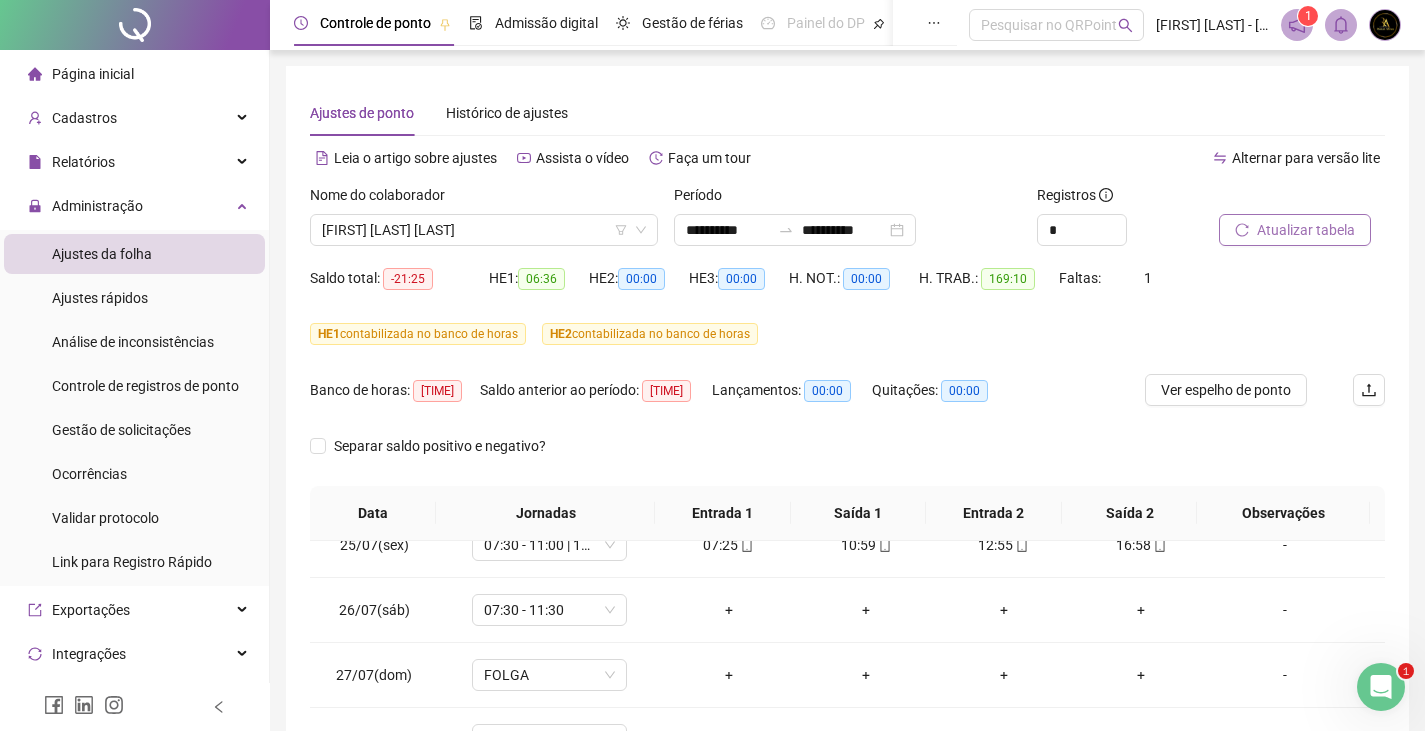 scroll, scrollTop: 347, scrollLeft: 0, axis: vertical 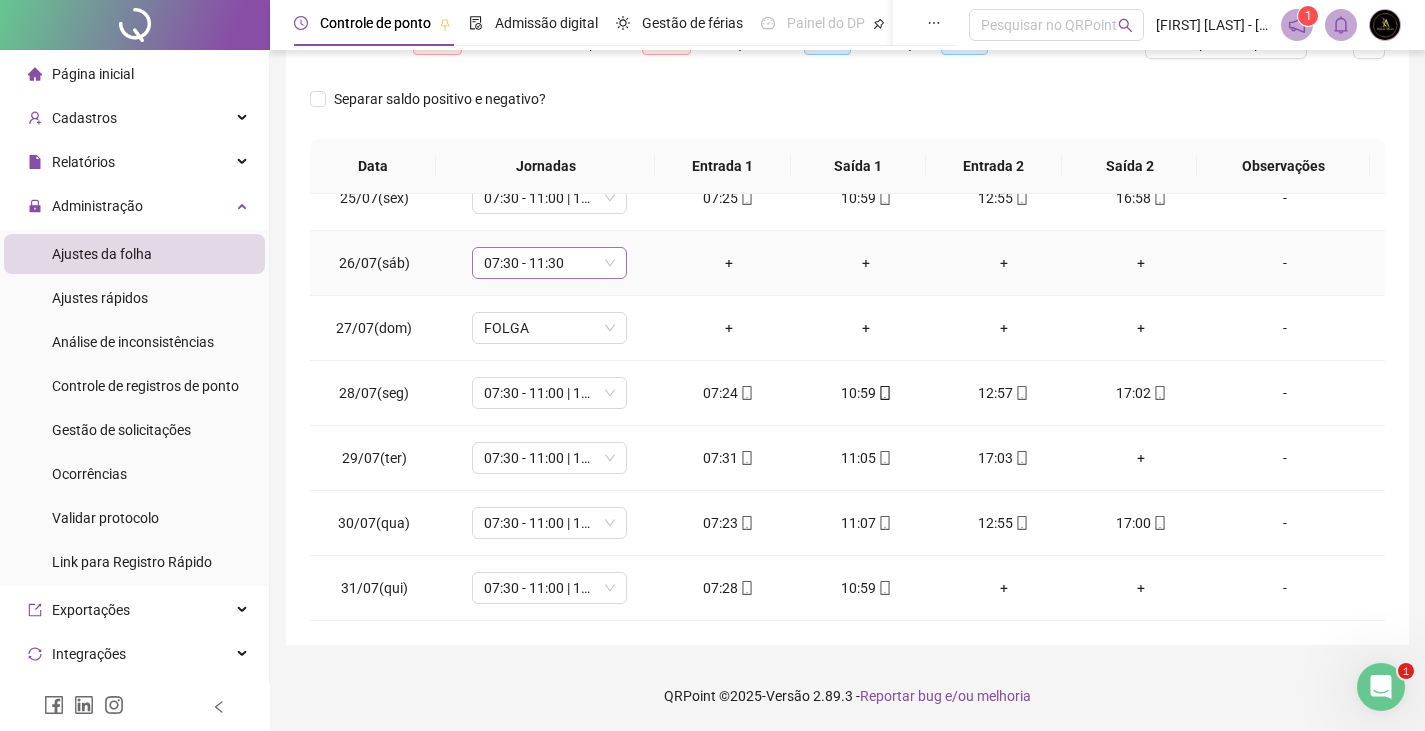 click on "07:30 - 11:30" at bounding box center [549, 263] 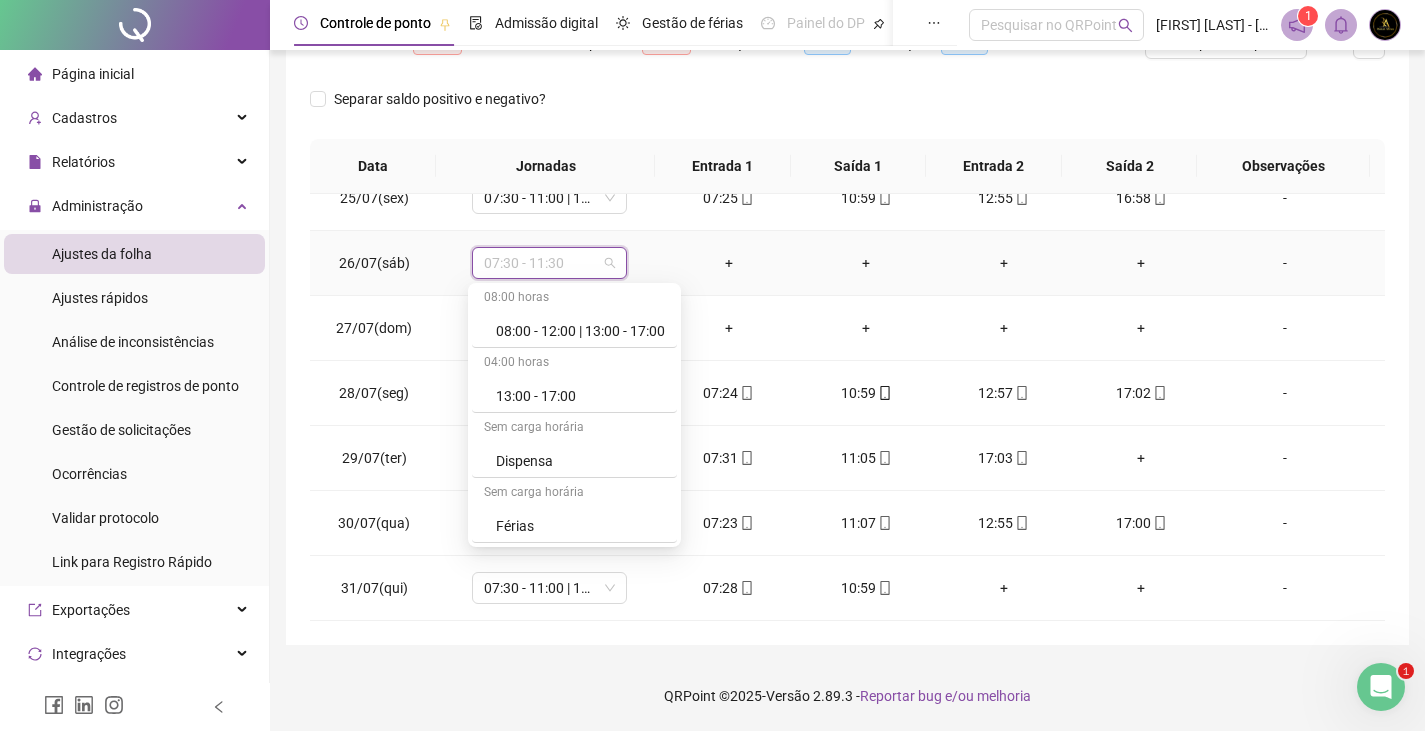 scroll, scrollTop: 500, scrollLeft: 0, axis: vertical 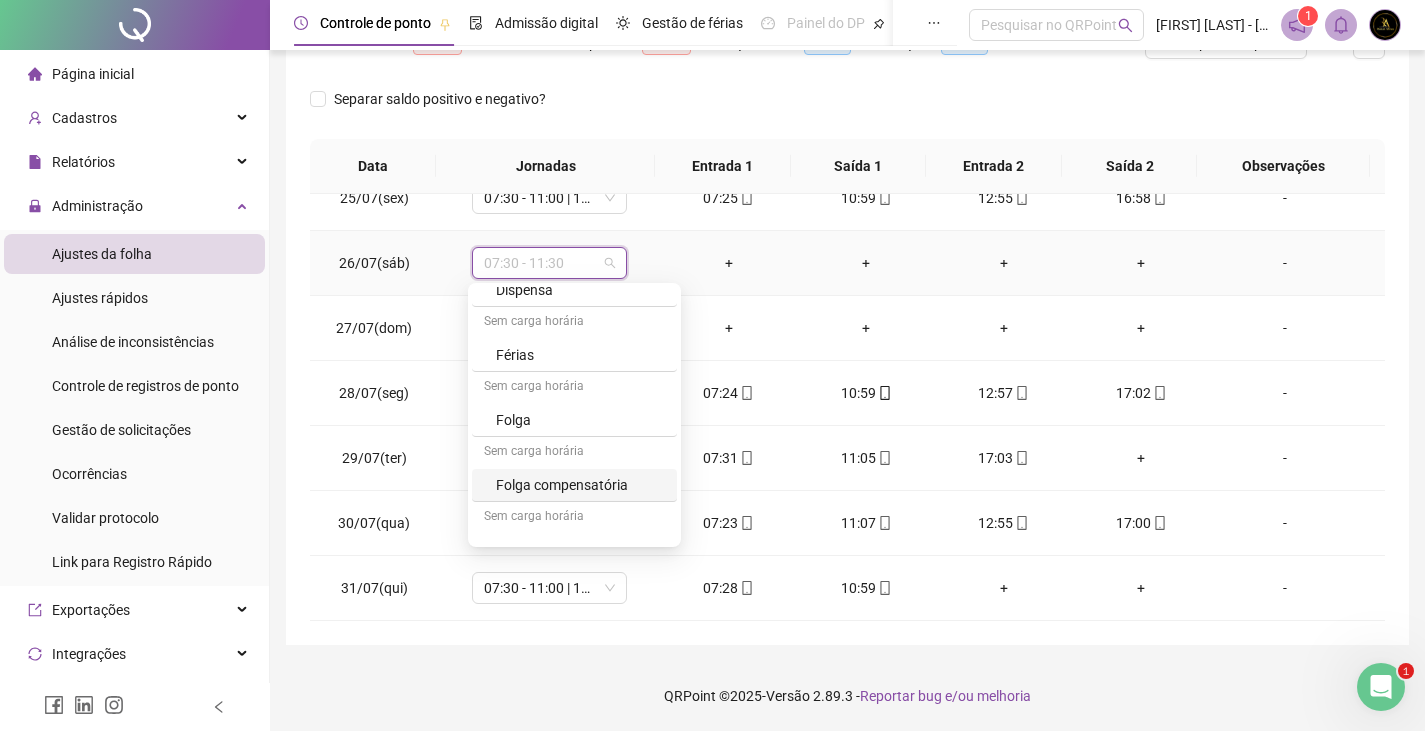 click on "Folga compensatória" at bounding box center [580, 485] 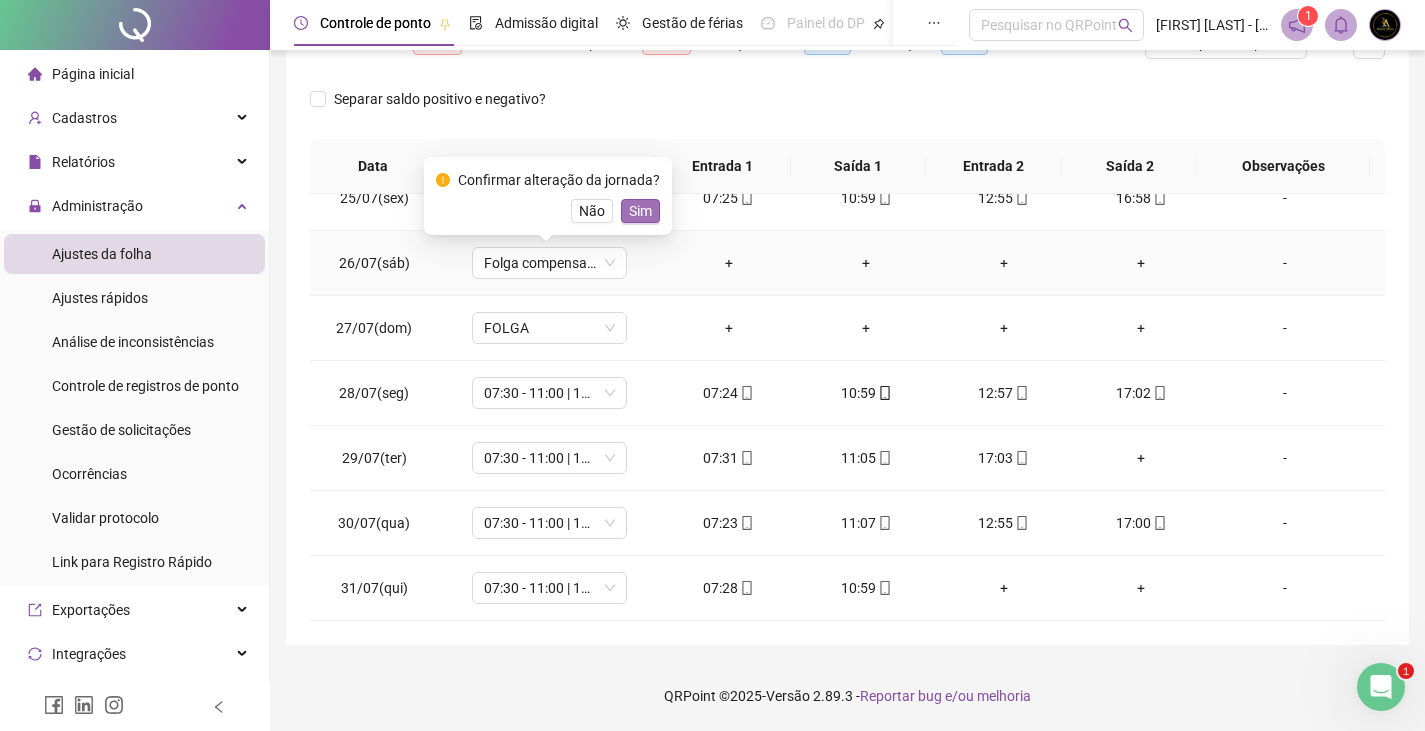 click on "Sim" at bounding box center (640, 211) 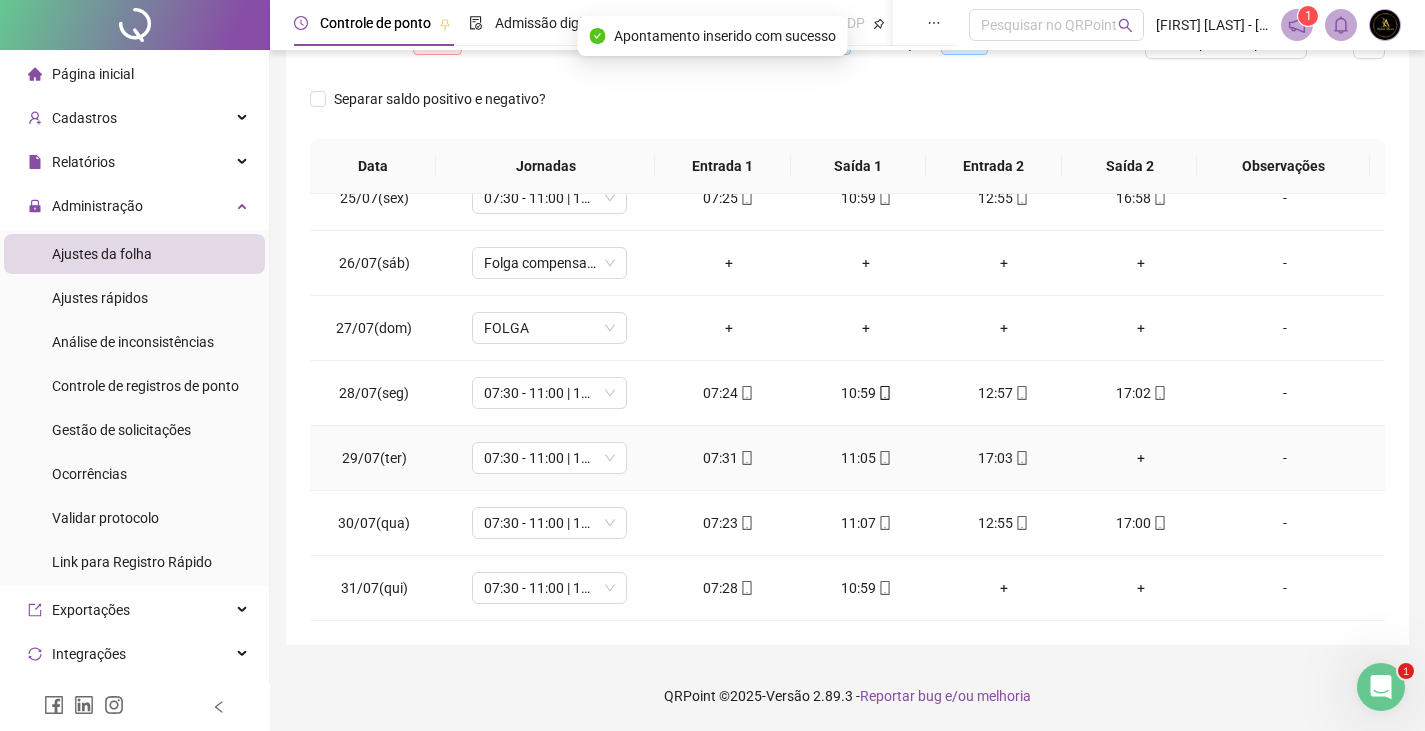 click on "+" at bounding box center [1142, 458] 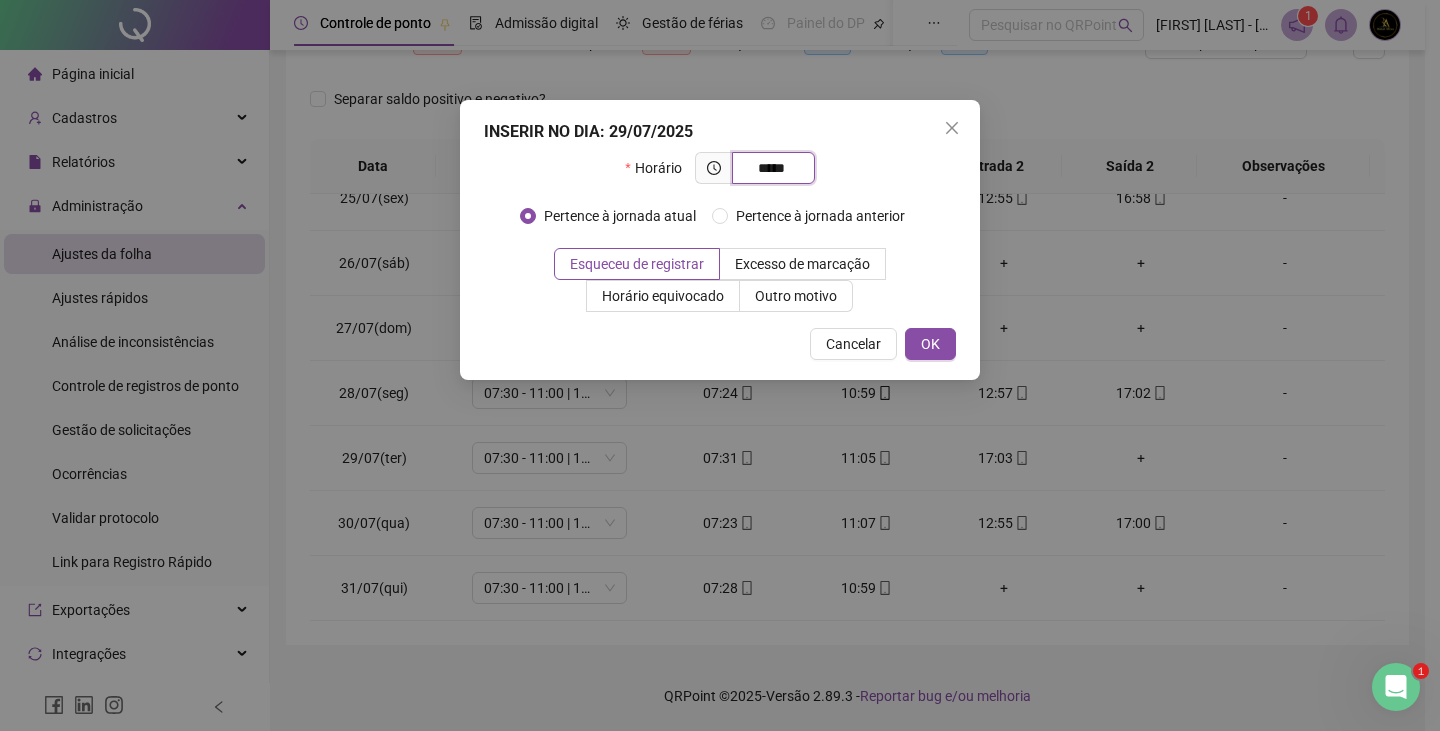 type on "*****" 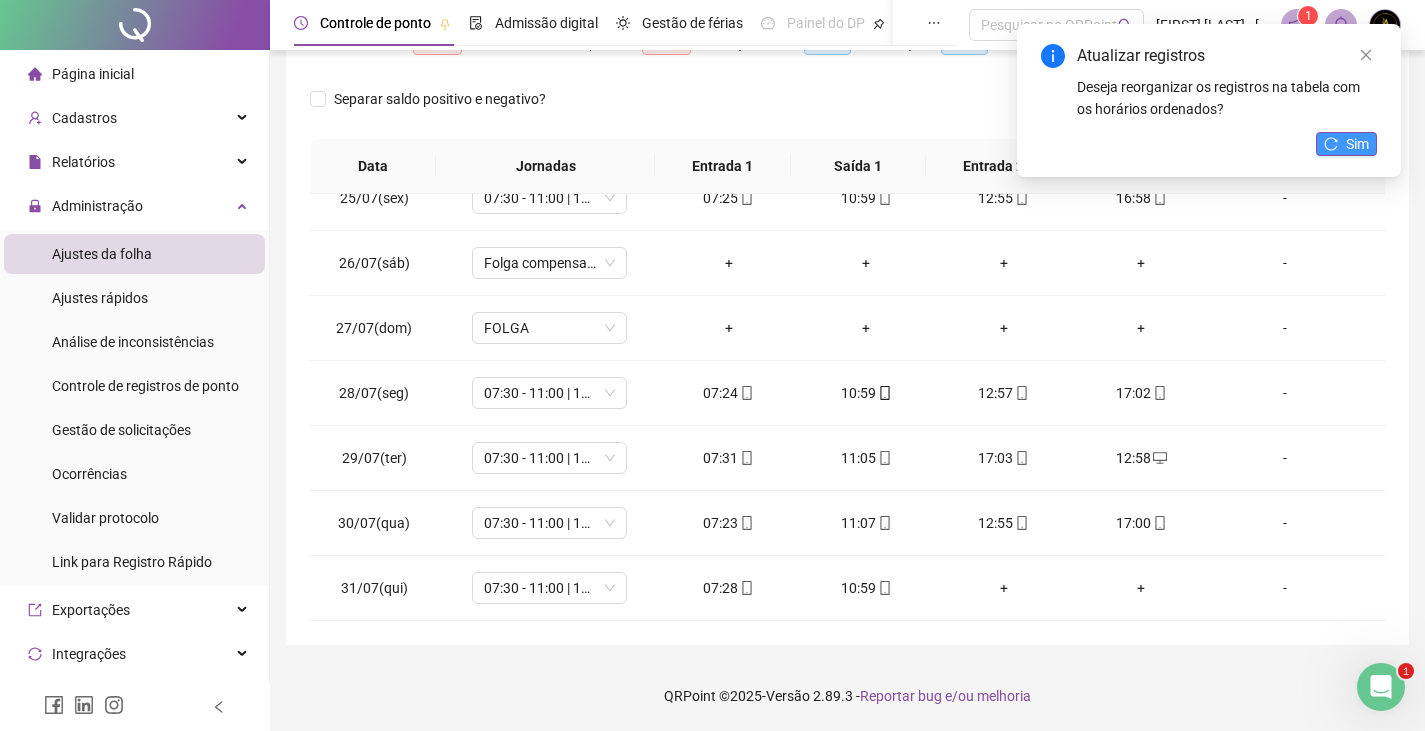click on "Sim" at bounding box center (1357, 144) 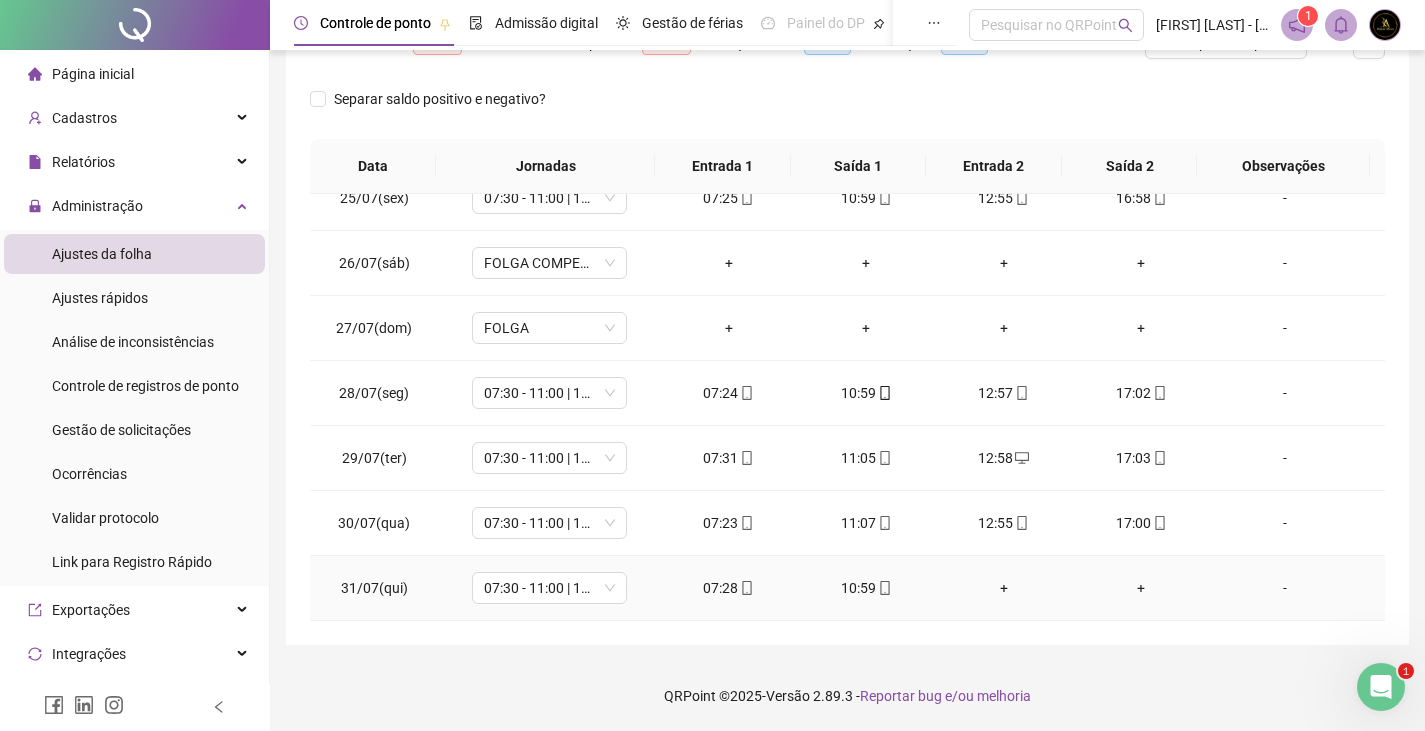 click on "+" at bounding box center (1004, 588) 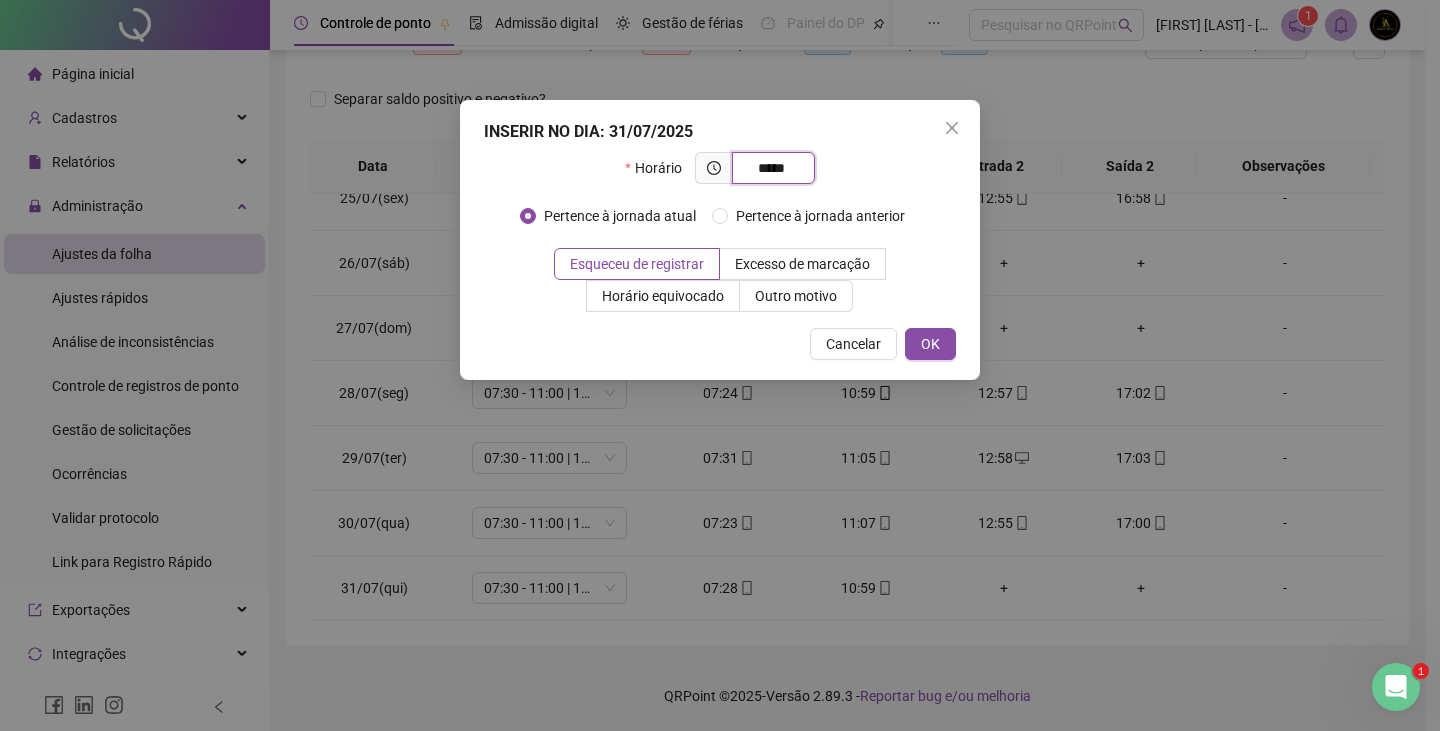 type on "*****" 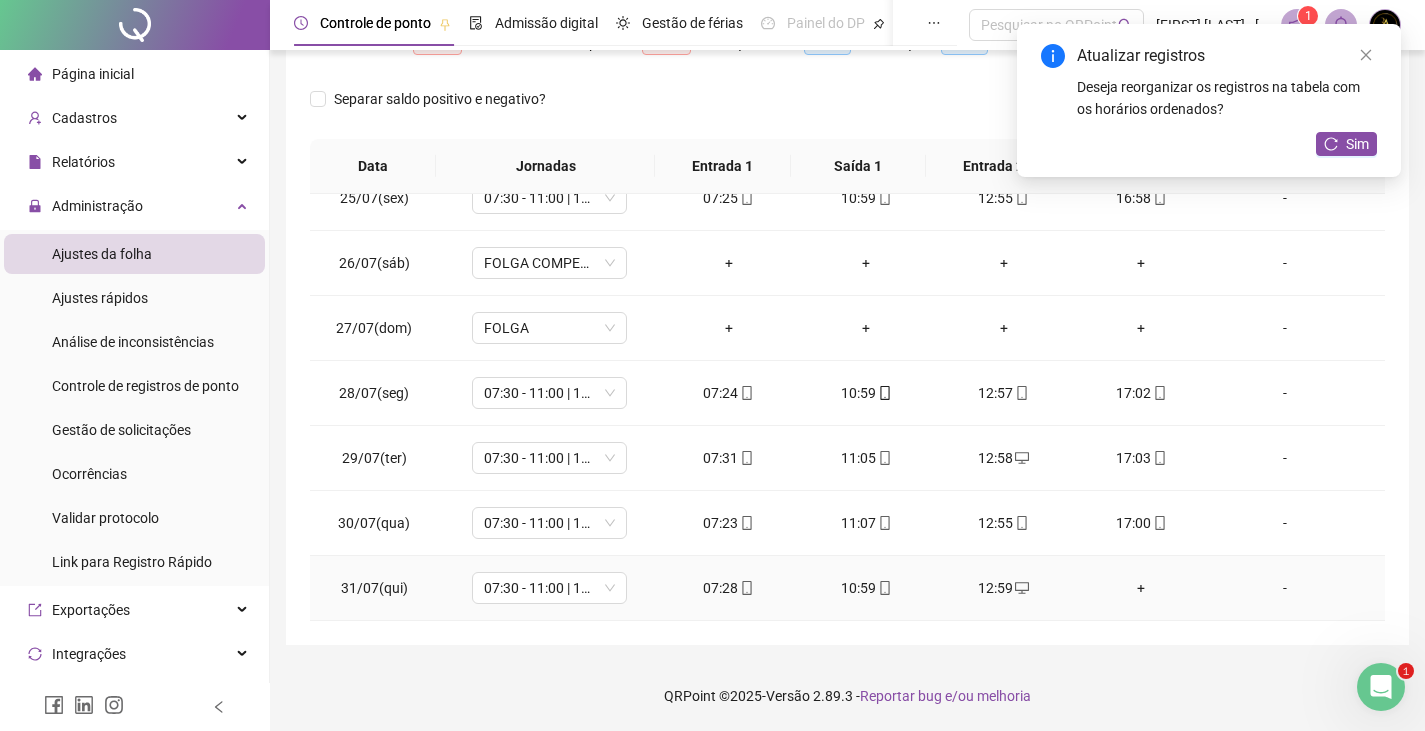 click on "+" at bounding box center (1142, 588) 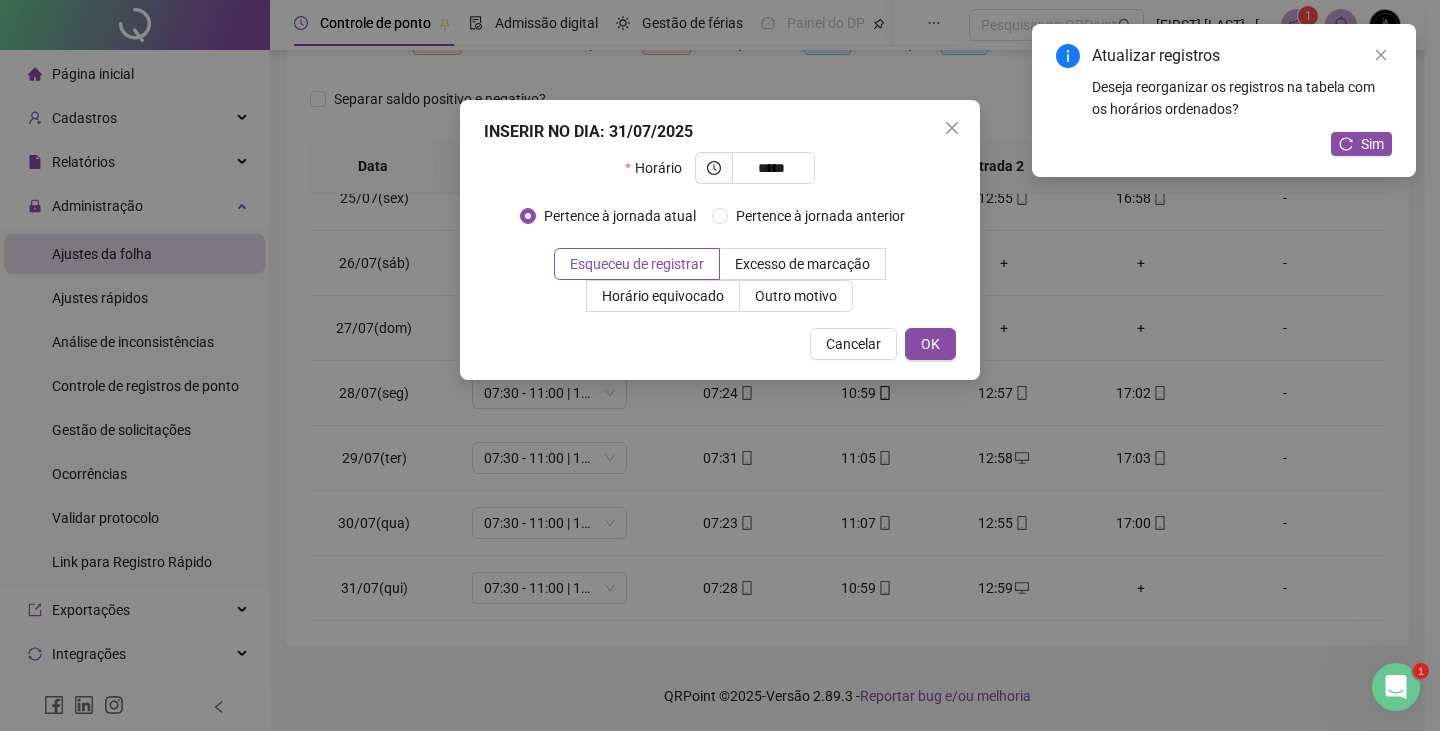 type on "*****" 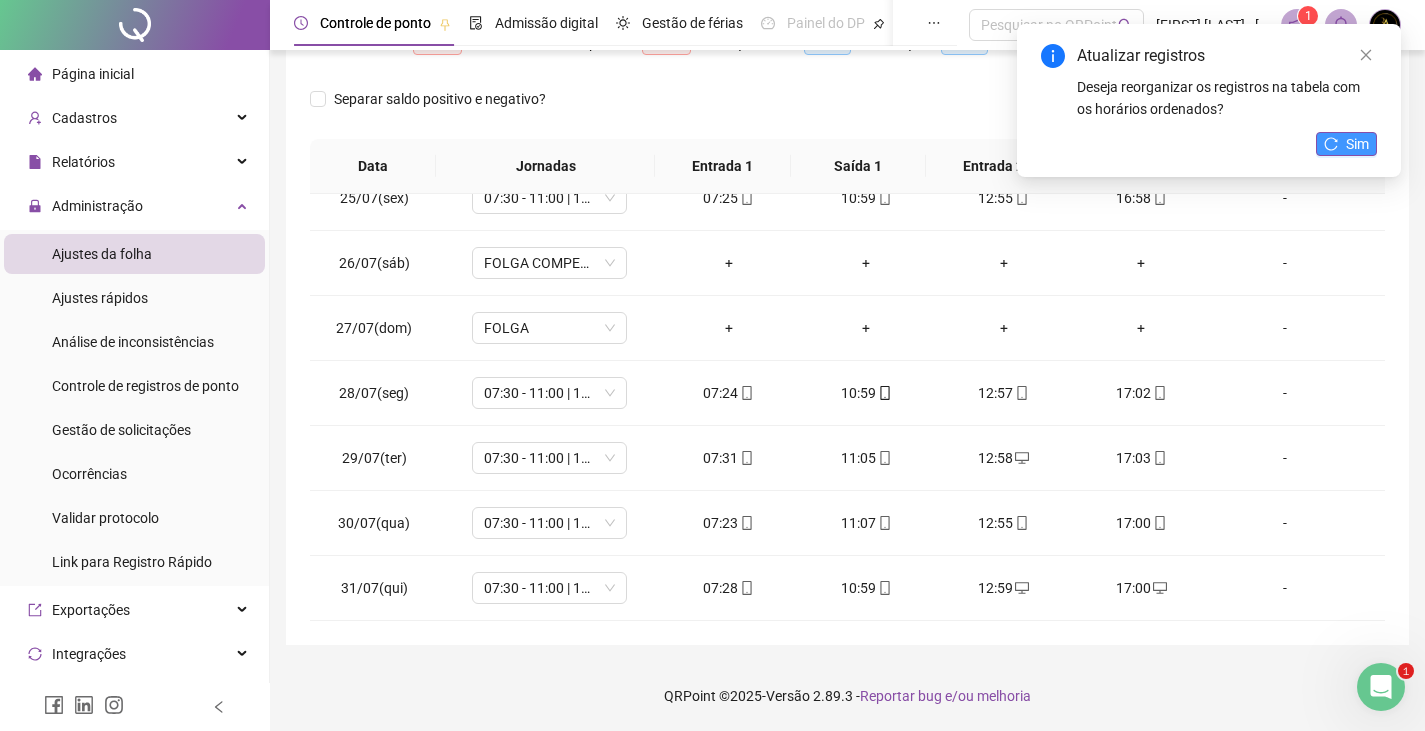 click on "Sim" at bounding box center (1346, 144) 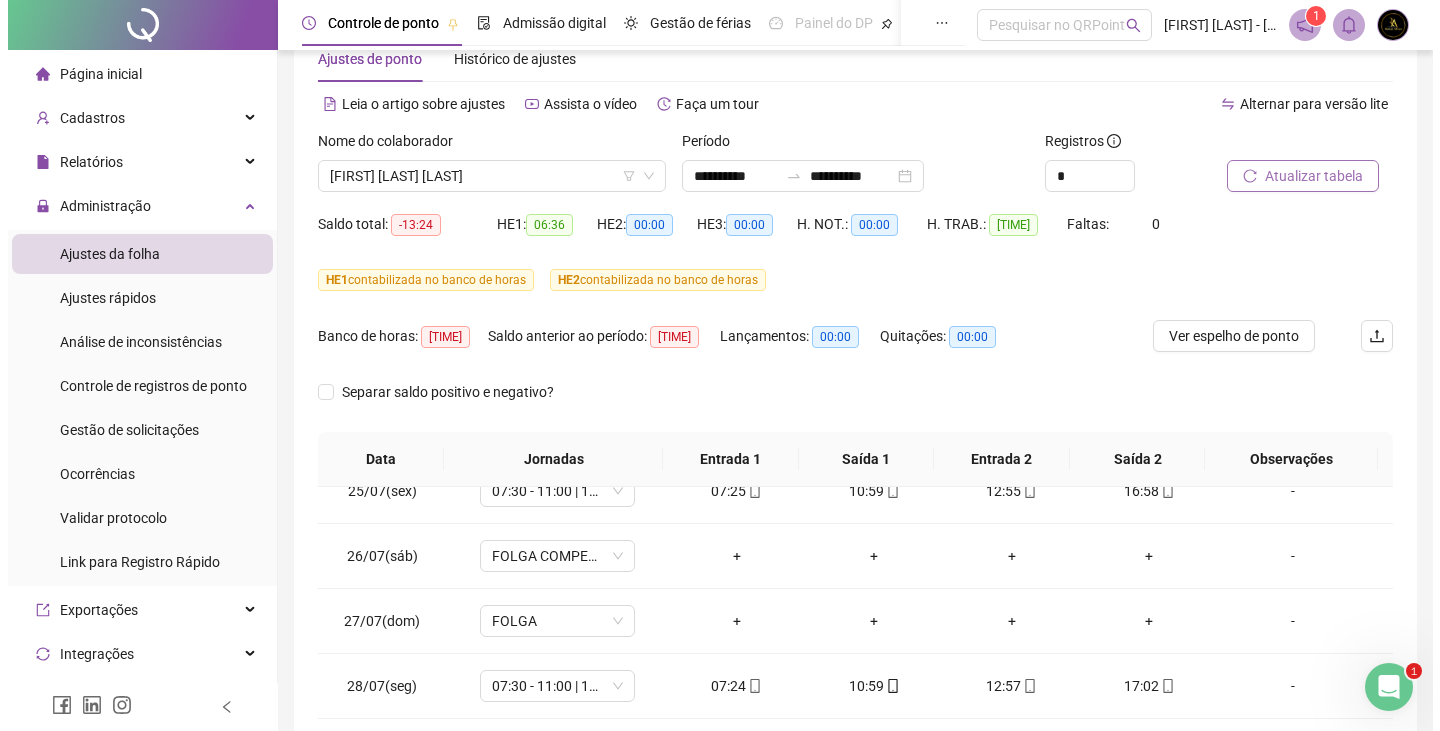 scroll, scrollTop: 15, scrollLeft: 0, axis: vertical 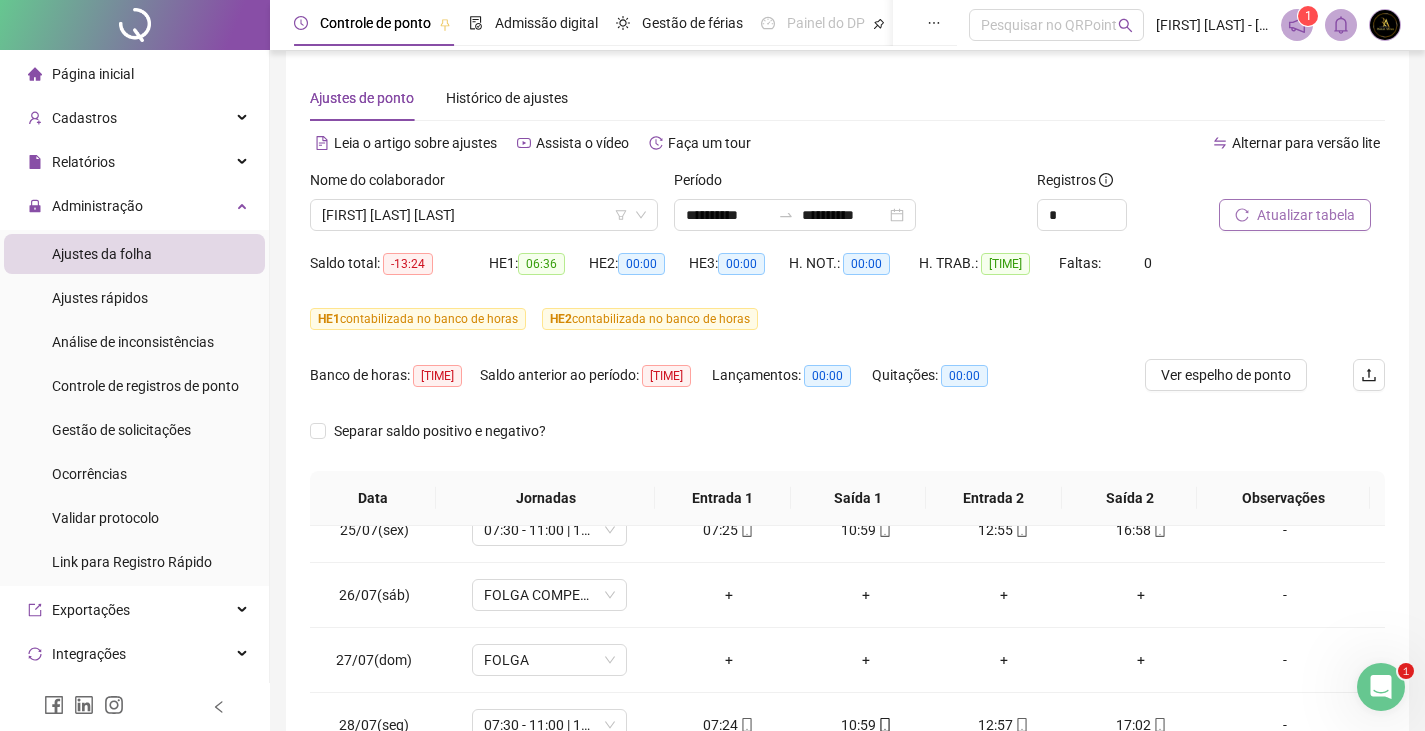click at bounding box center [1385, 25] 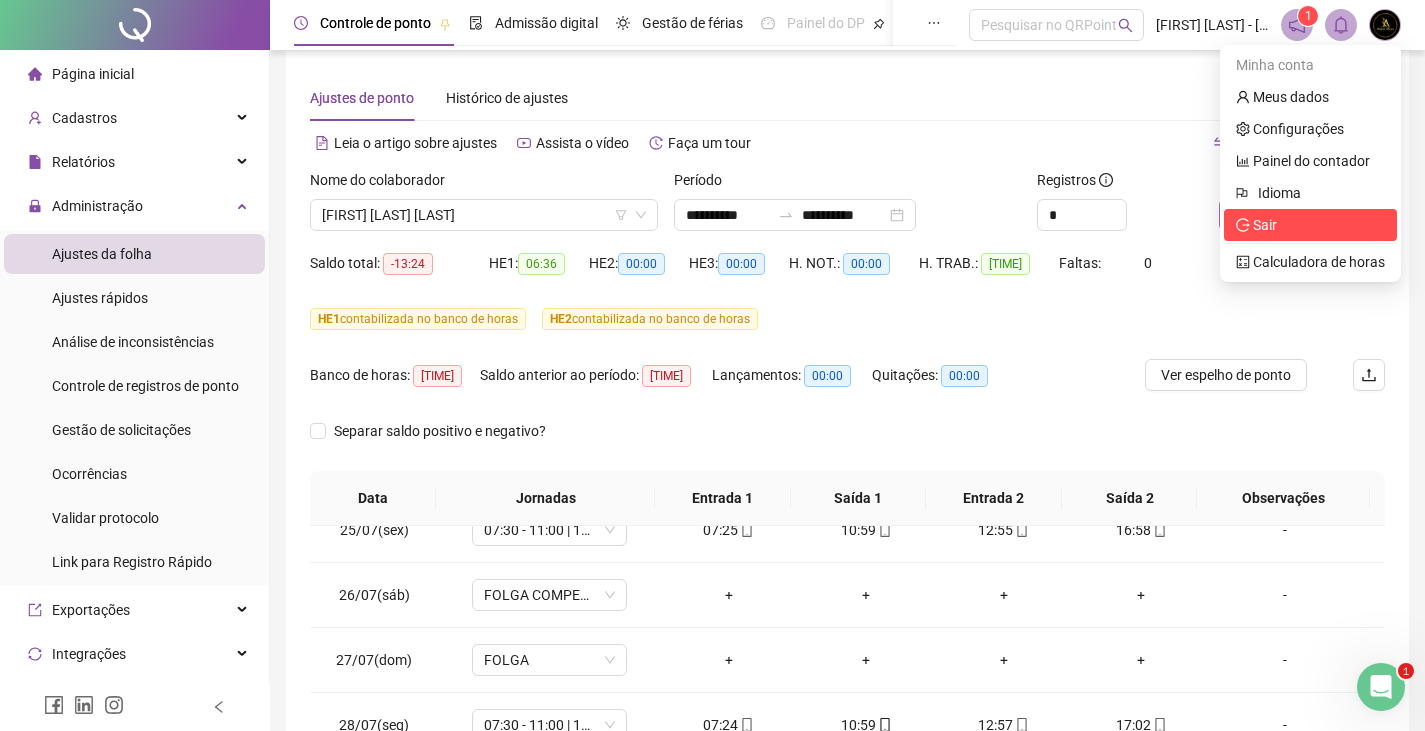 click on "Sair" at bounding box center (1310, 225) 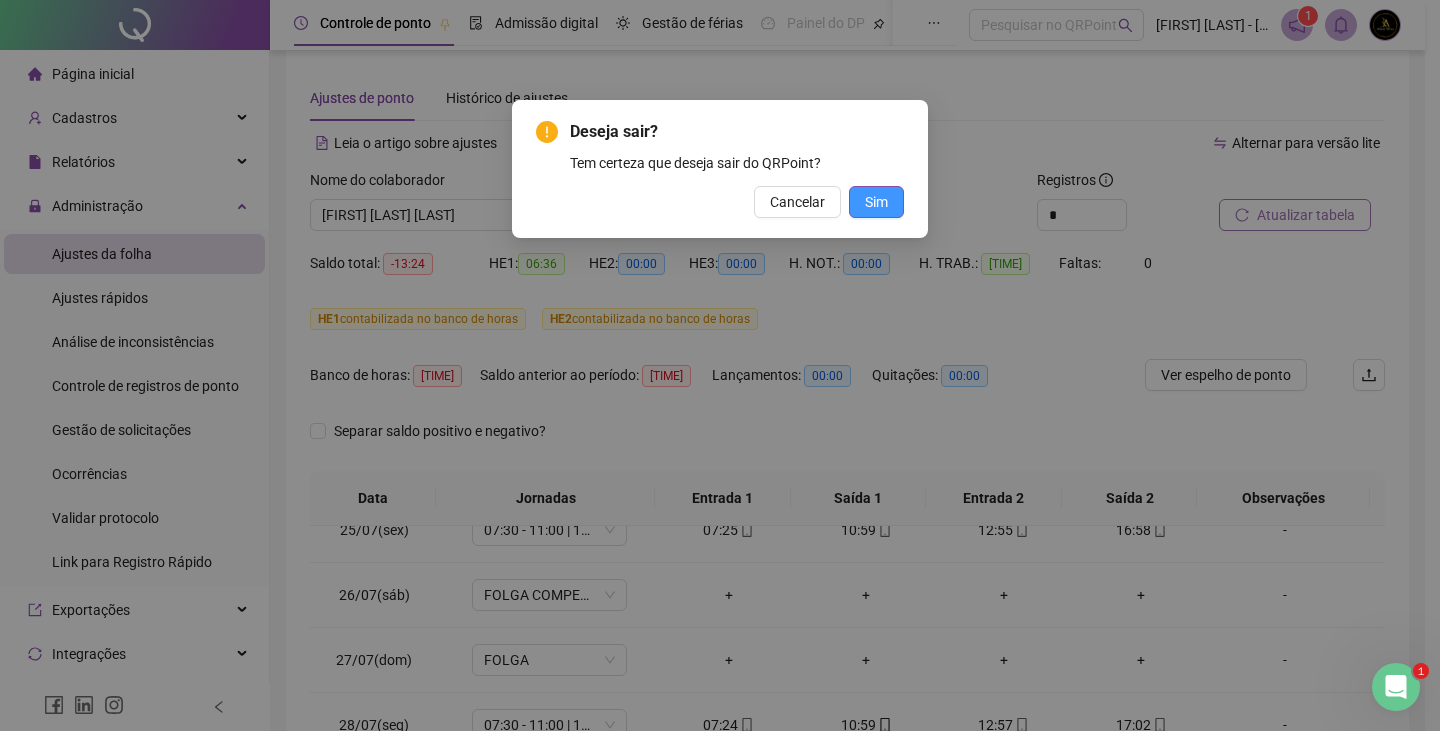 click on "Sim" at bounding box center [876, 202] 